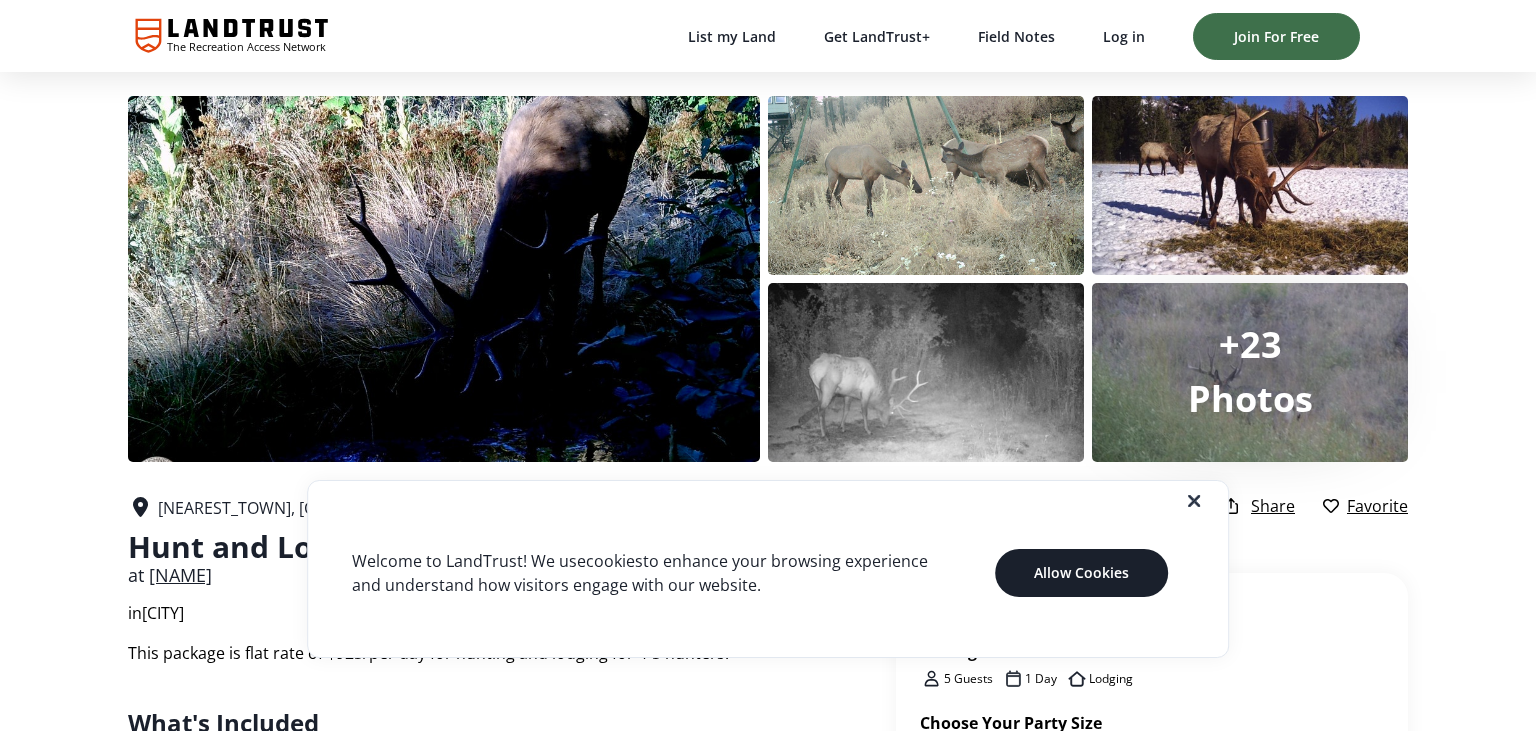 scroll, scrollTop: 0, scrollLeft: 0, axis: both 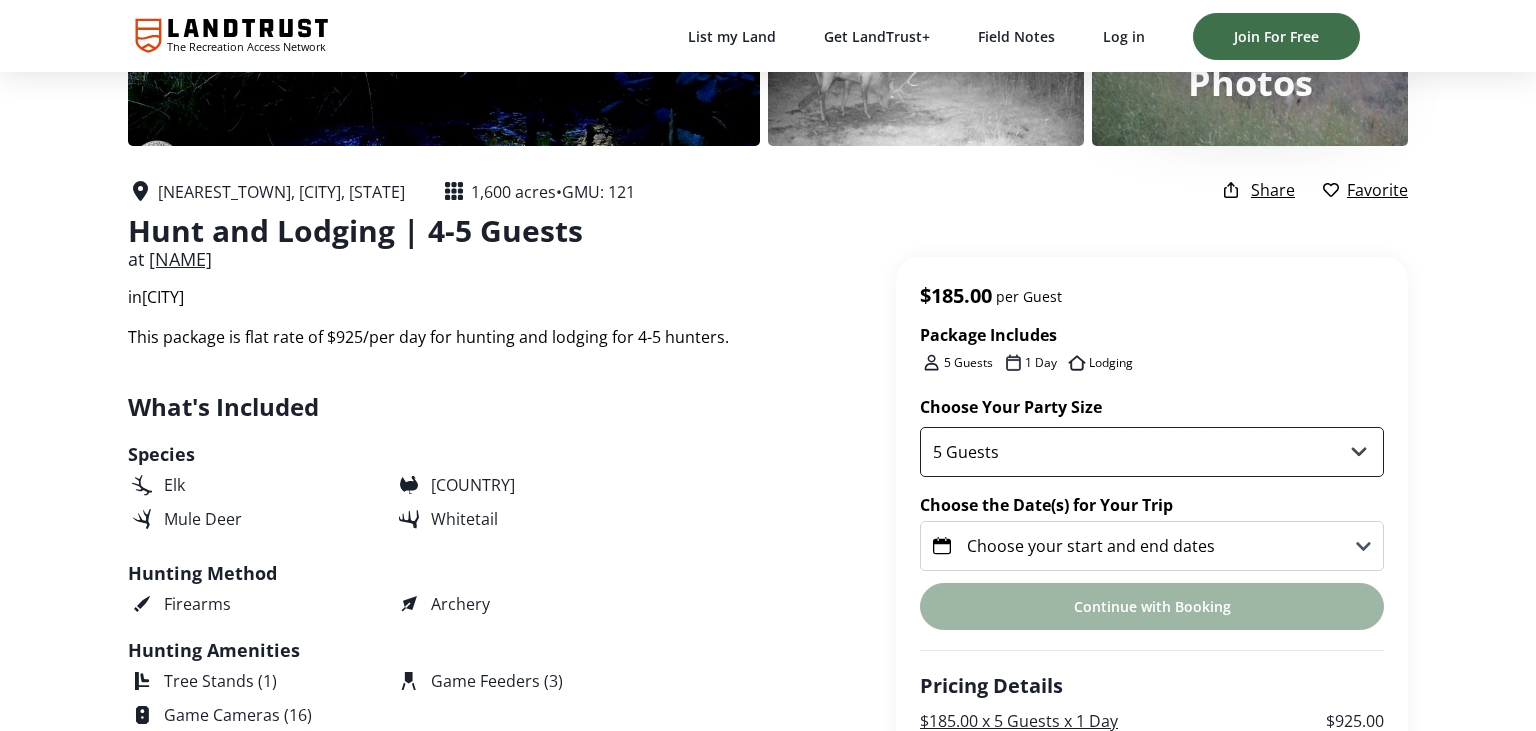 click on "5  Guests" at bounding box center (1152, 452) 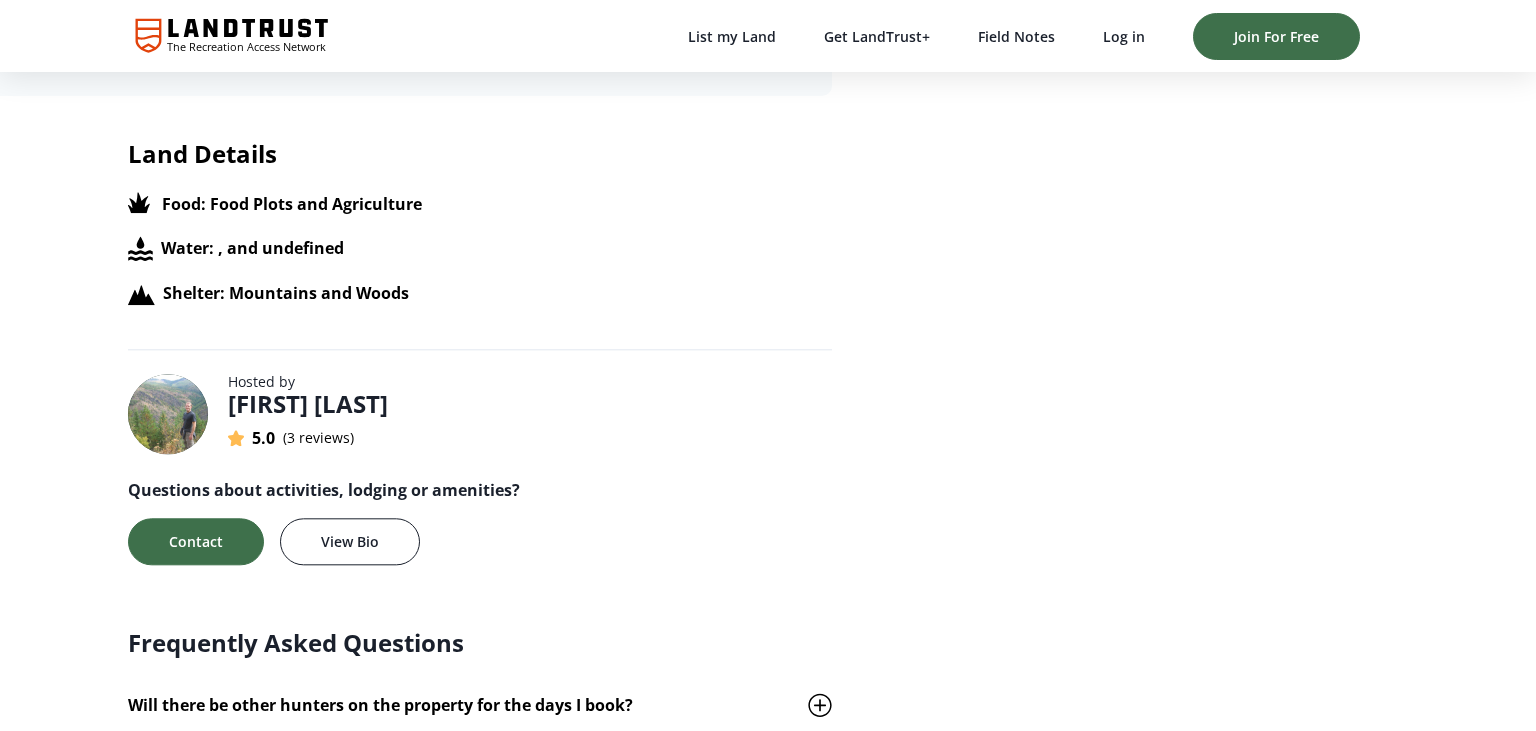 scroll, scrollTop: 1900, scrollLeft: 0, axis: vertical 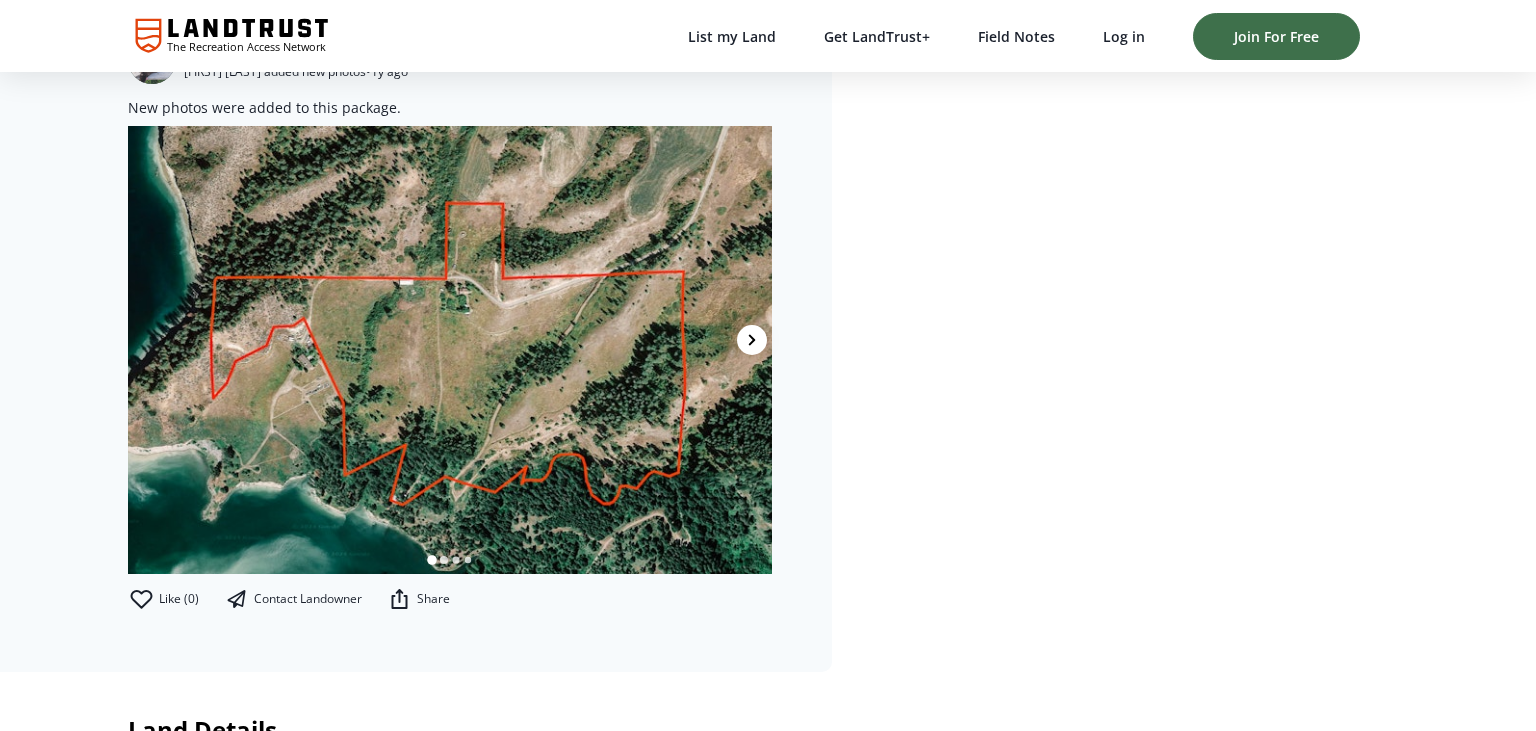 click at bounding box center (752, 340) 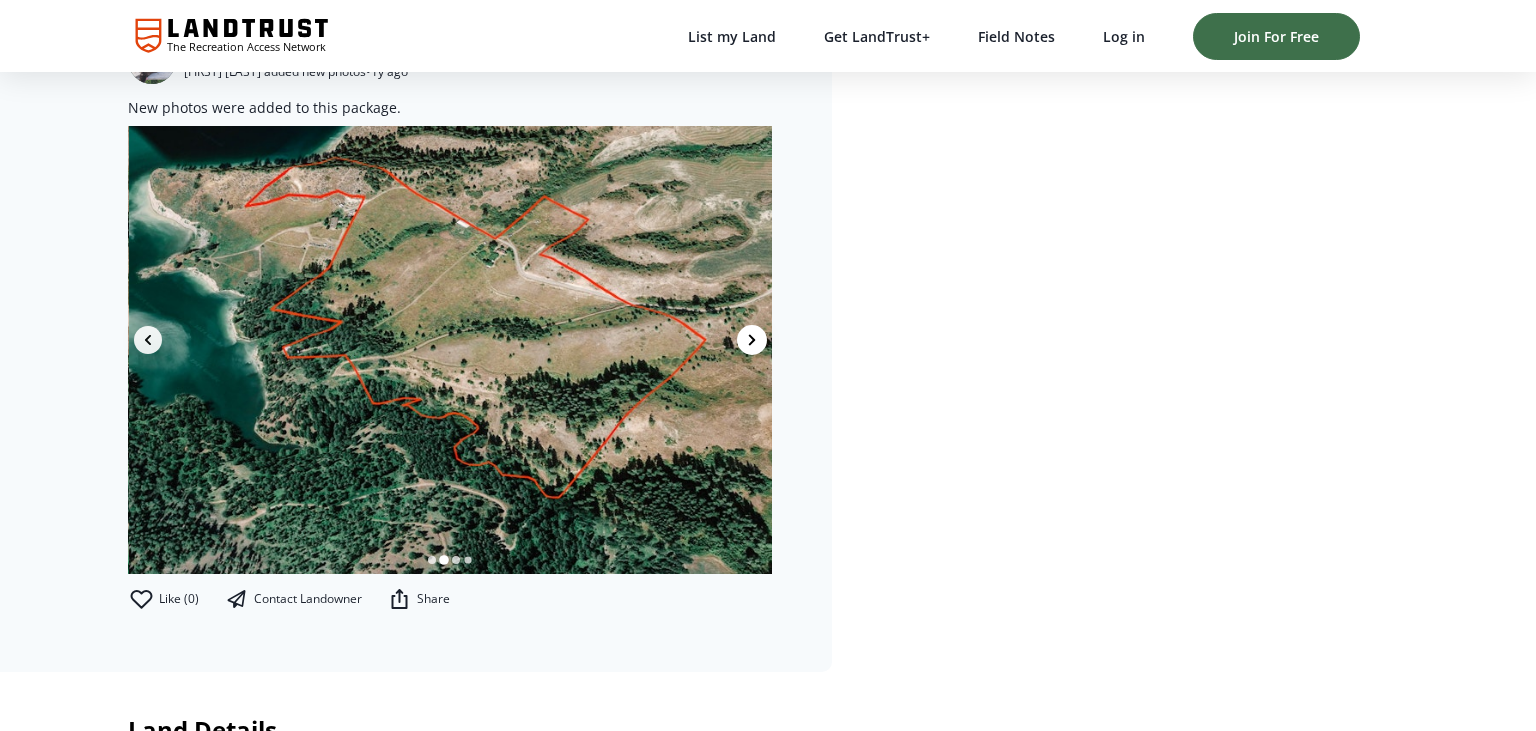 scroll, scrollTop: 0, scrollLeft: 644, axis: horizontal 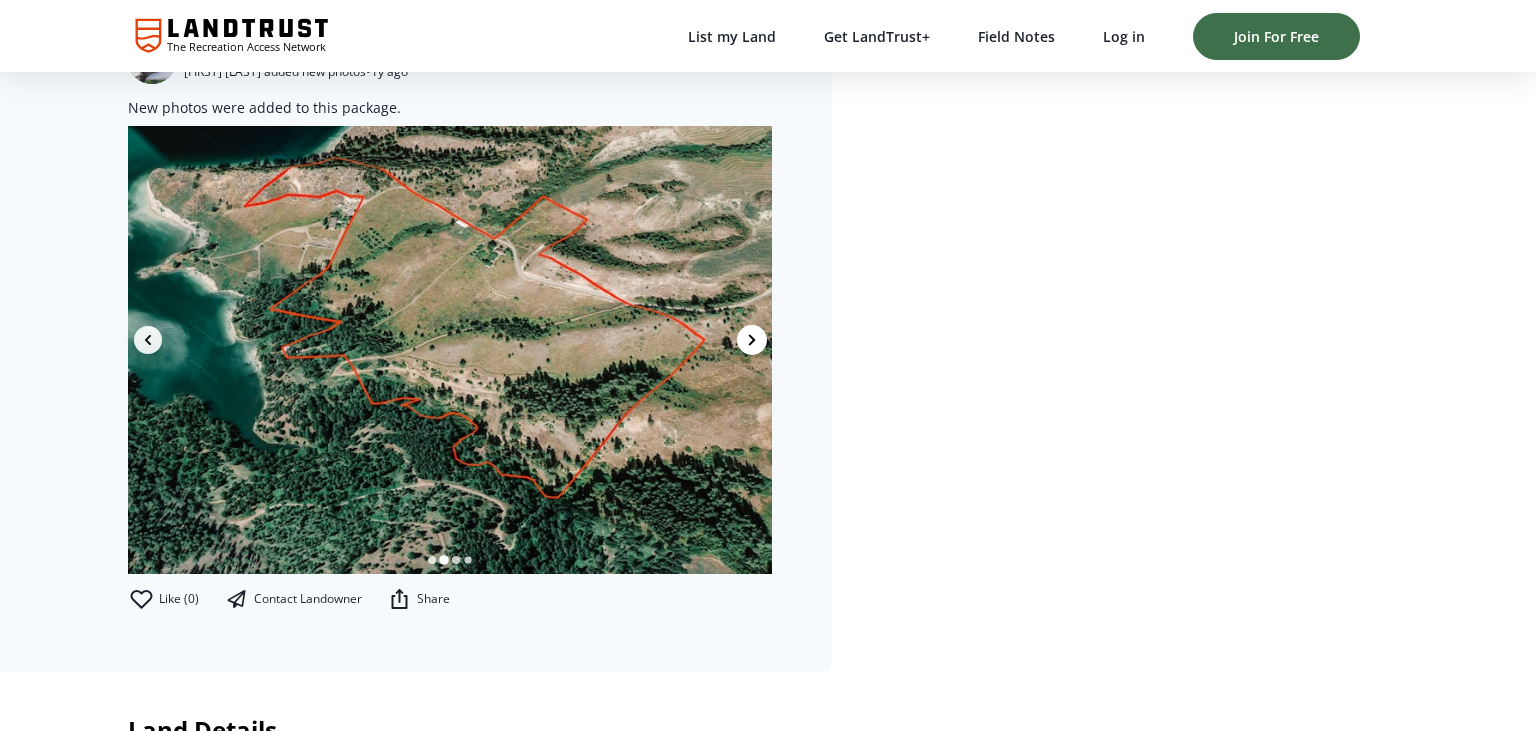 click at bounding box center (752, 340) 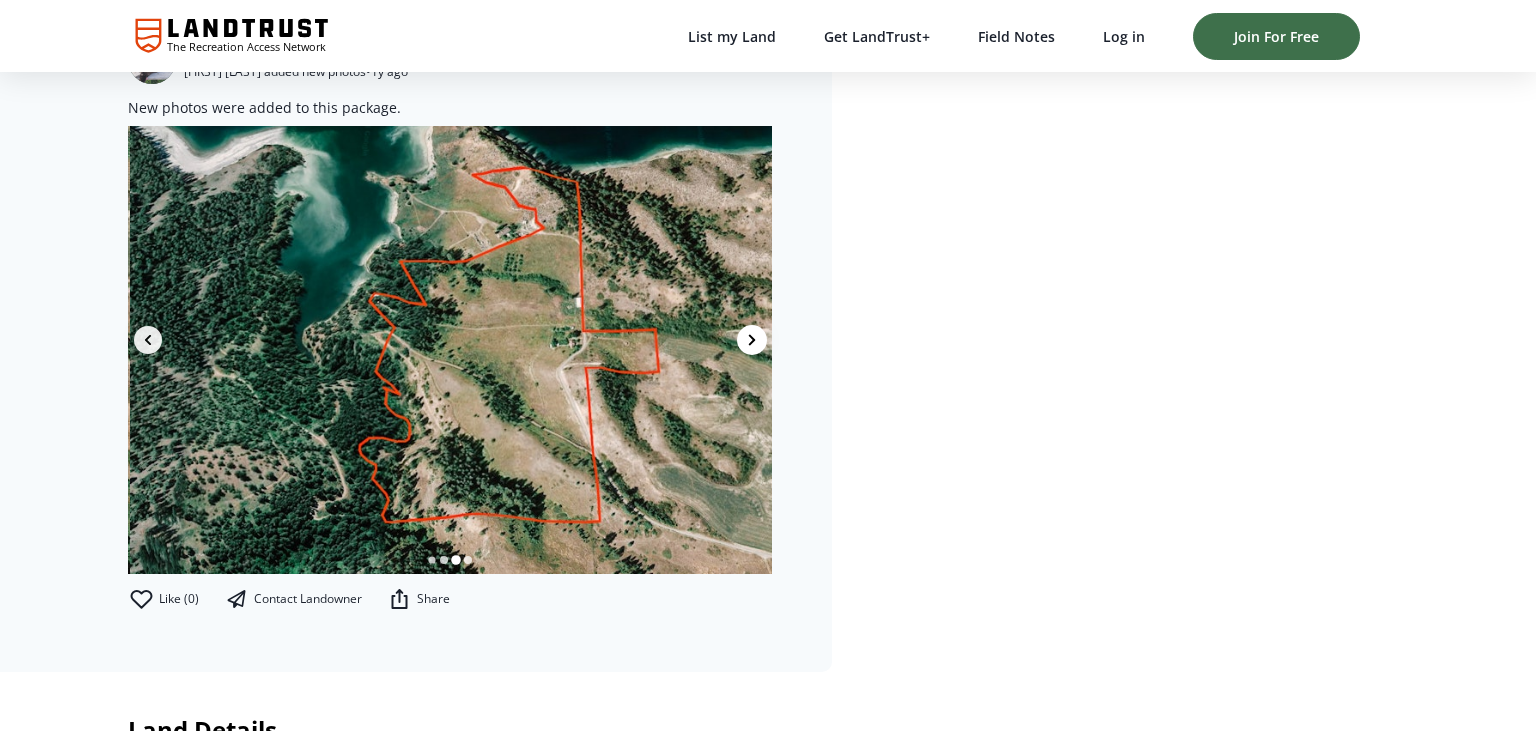 scroll, scrollTop: 0, scrollLeft: 1288, axis: horizontal 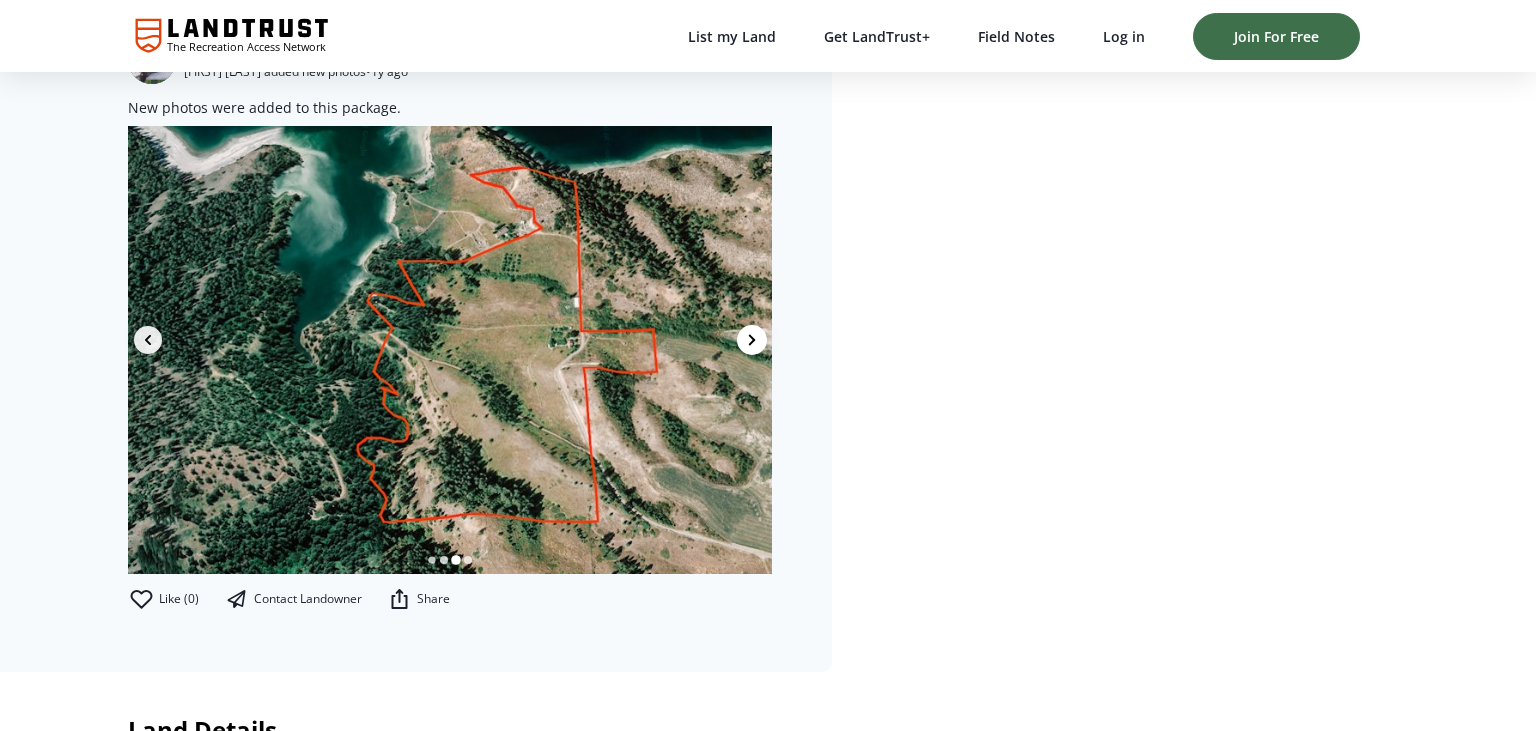 click at bounding box center [752, 340] 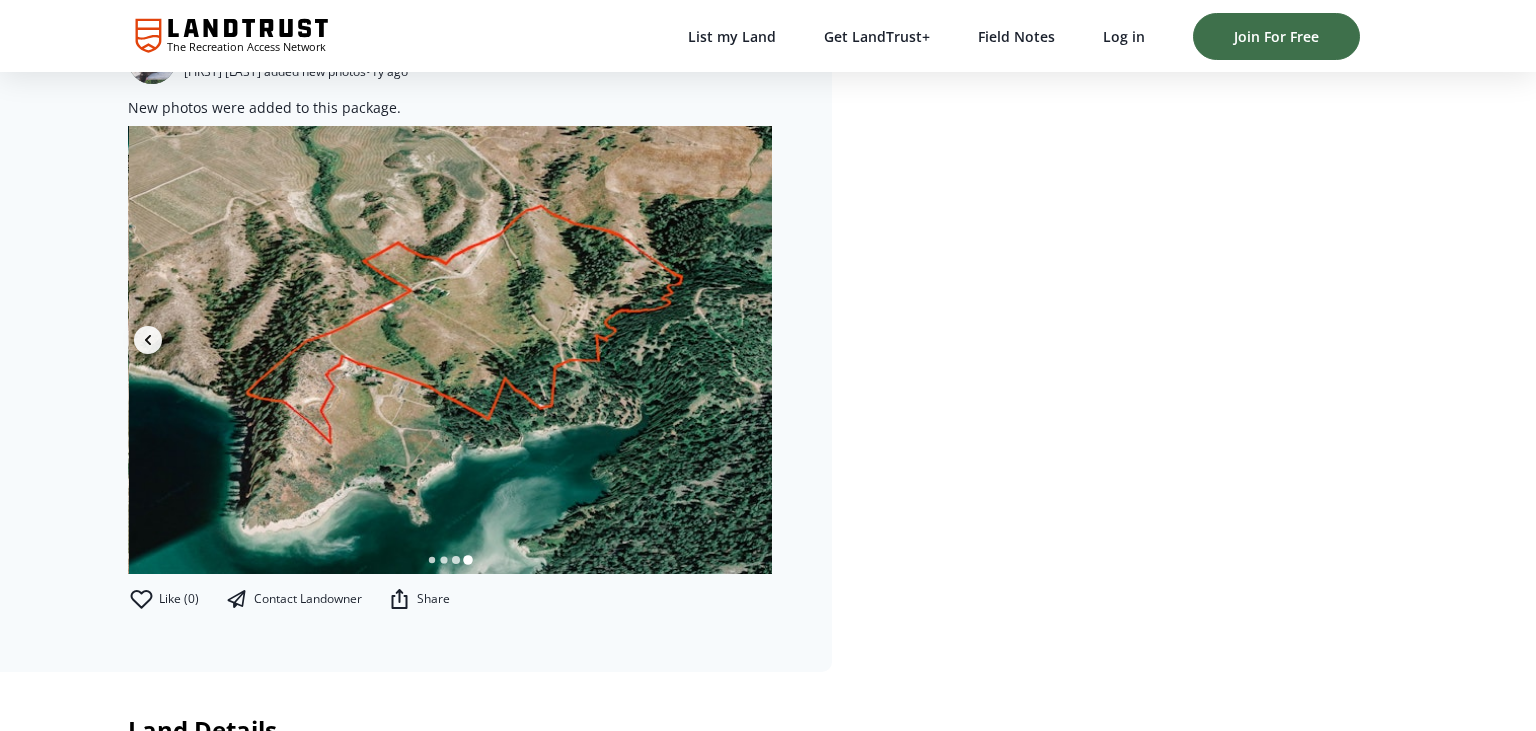 scroll, scrollTop: 0, scrollLeft: 1932, axis: horizontal 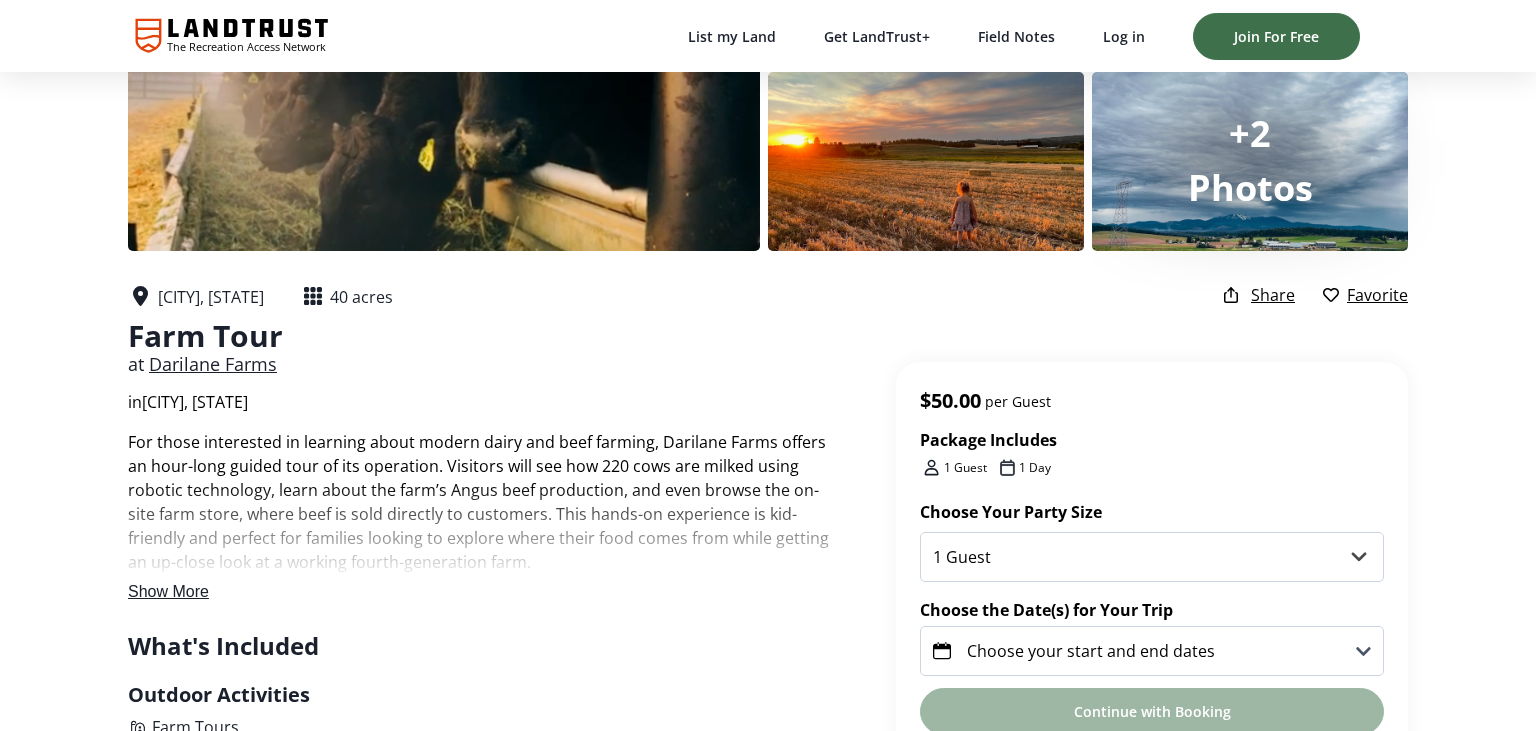 click on "Show More" at bounding box center (168, 591) 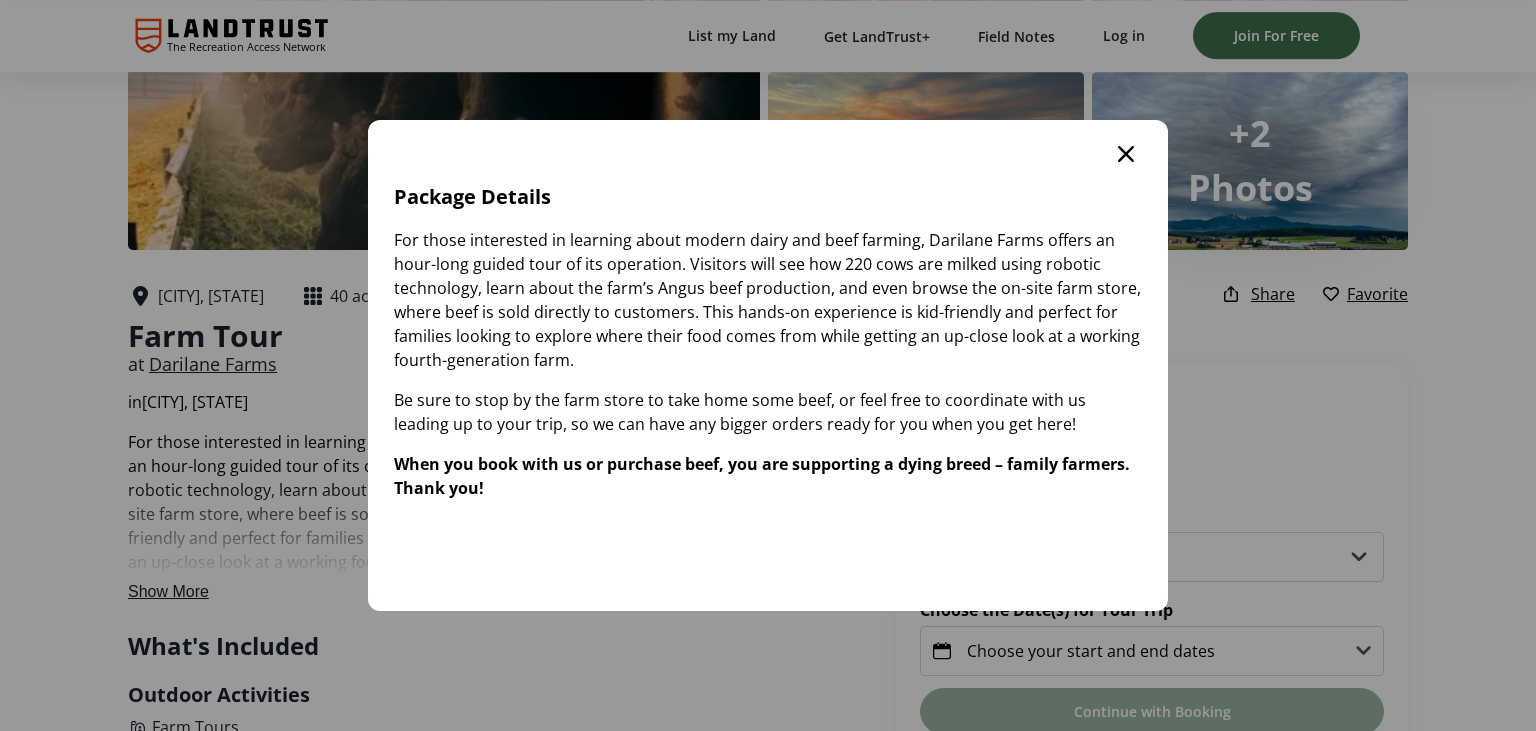 scroll, scrollTop: 0, scrollLeft: 0, axis: both 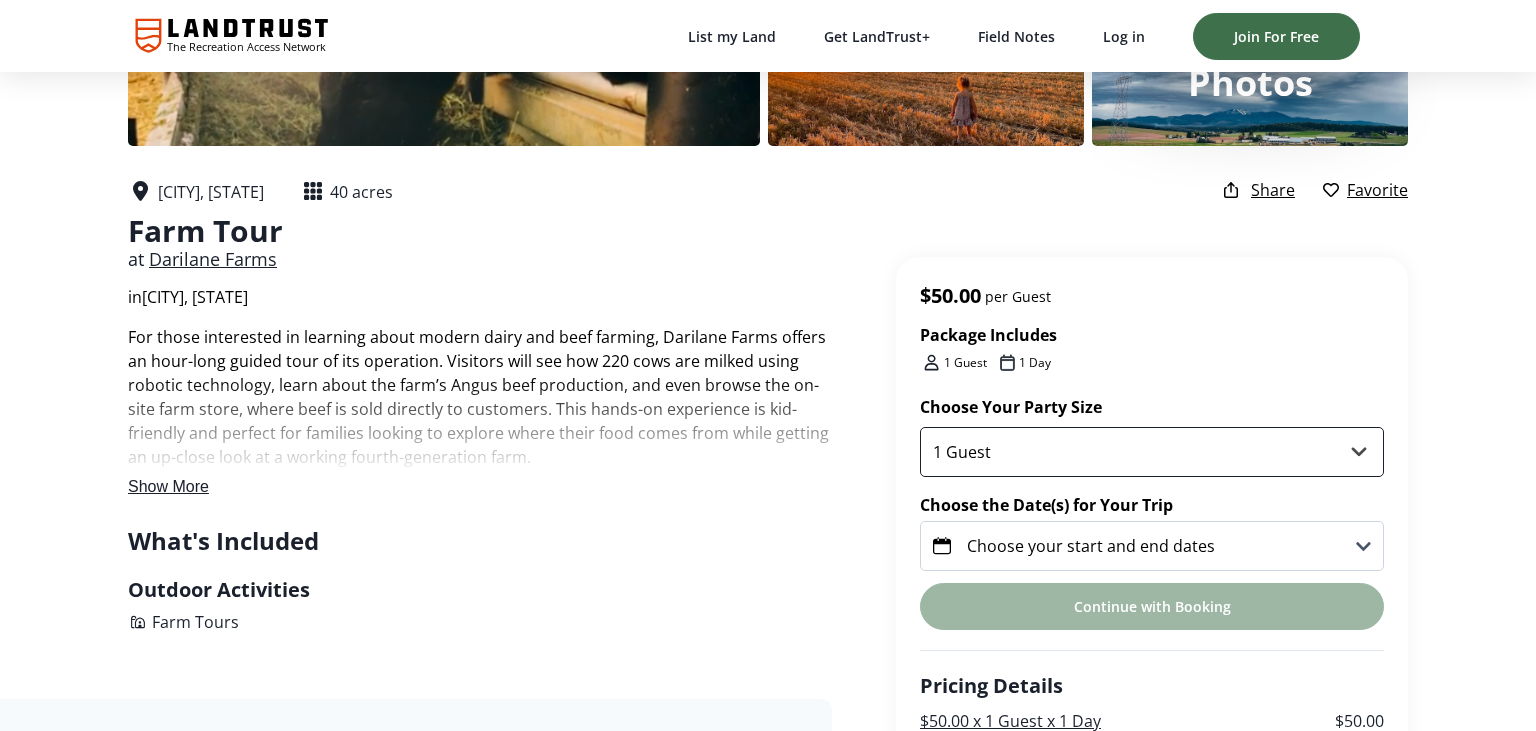 click on "1  Guest 2  Guests 3  Guests 4  Guests 5  Guests 6  Guests 7  Guests 8  Guests 9  Guests 10  Guests" at bounding box center (1152, 452) 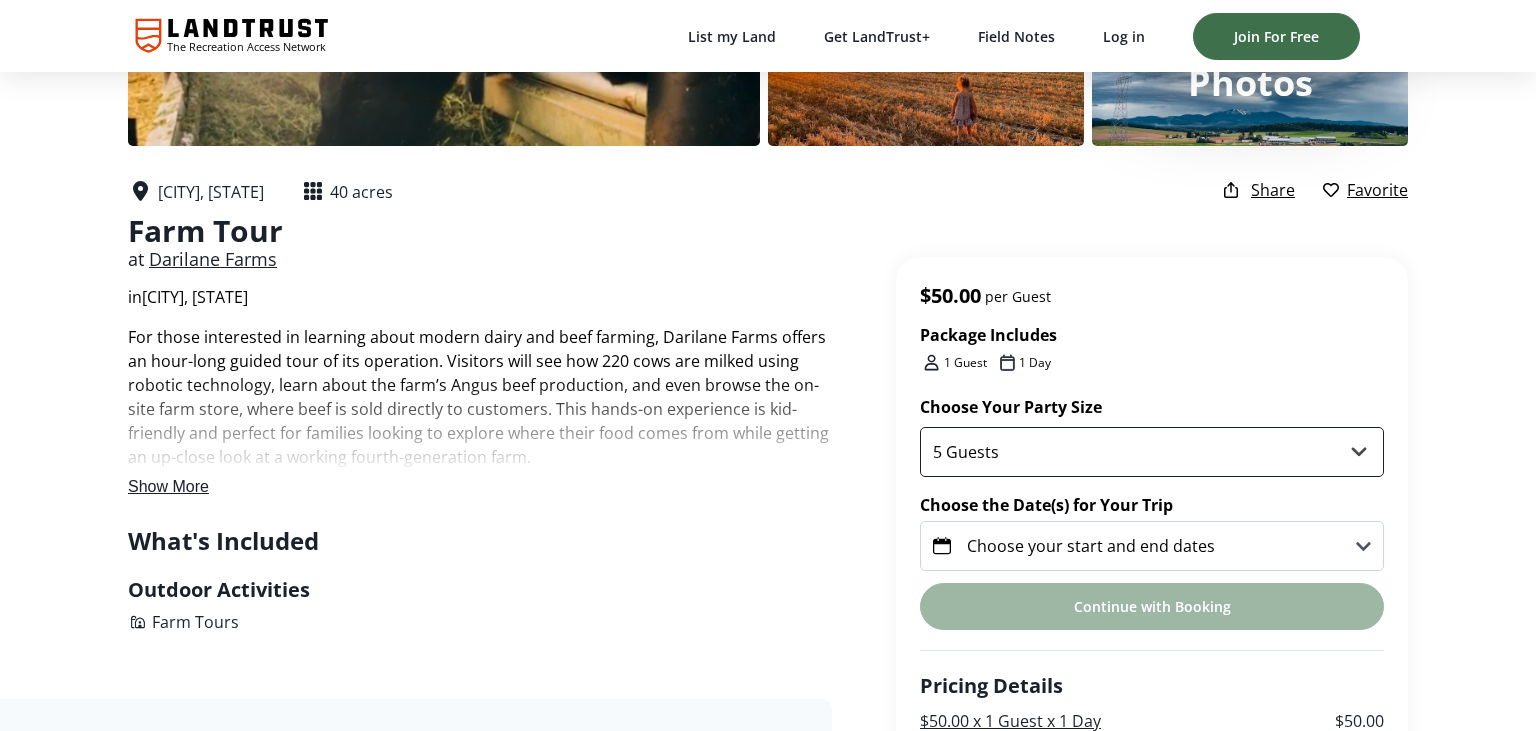 click on "5  Guests" at bounding box center [0, 0] 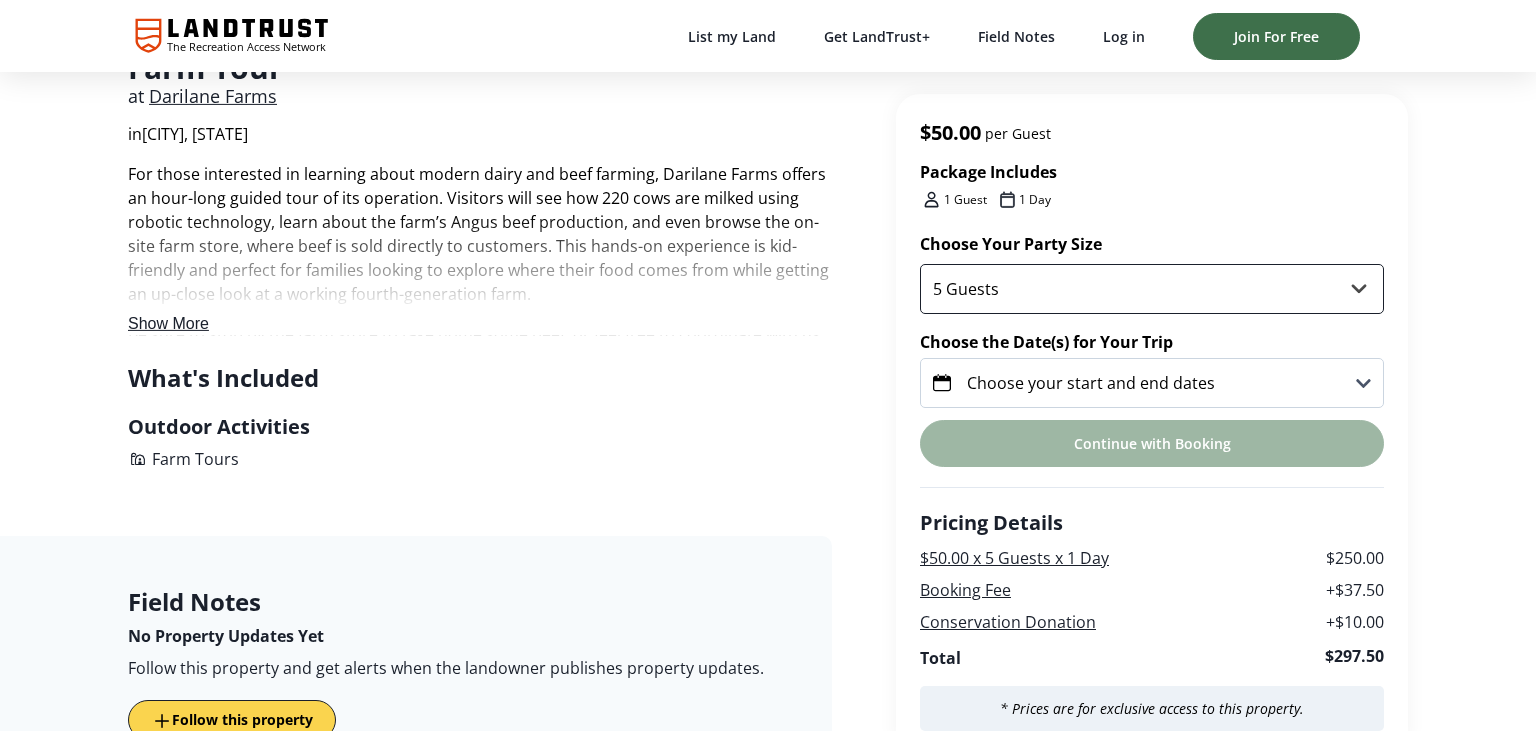 scroll, scrollTop: 528, scrollLeft: 0, axis: vertical 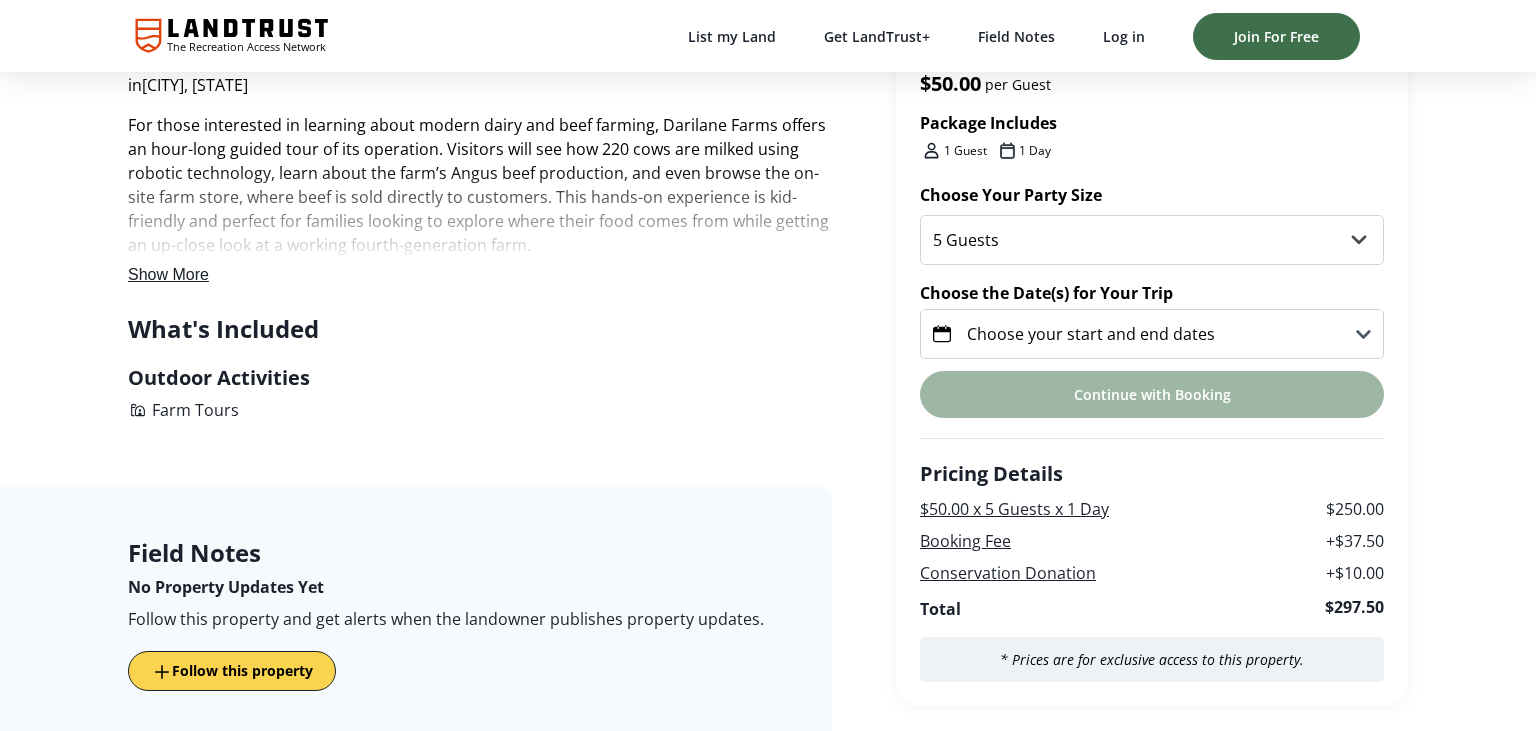 click on "Choose your start and end dates" at bounding box center (1152, 334) 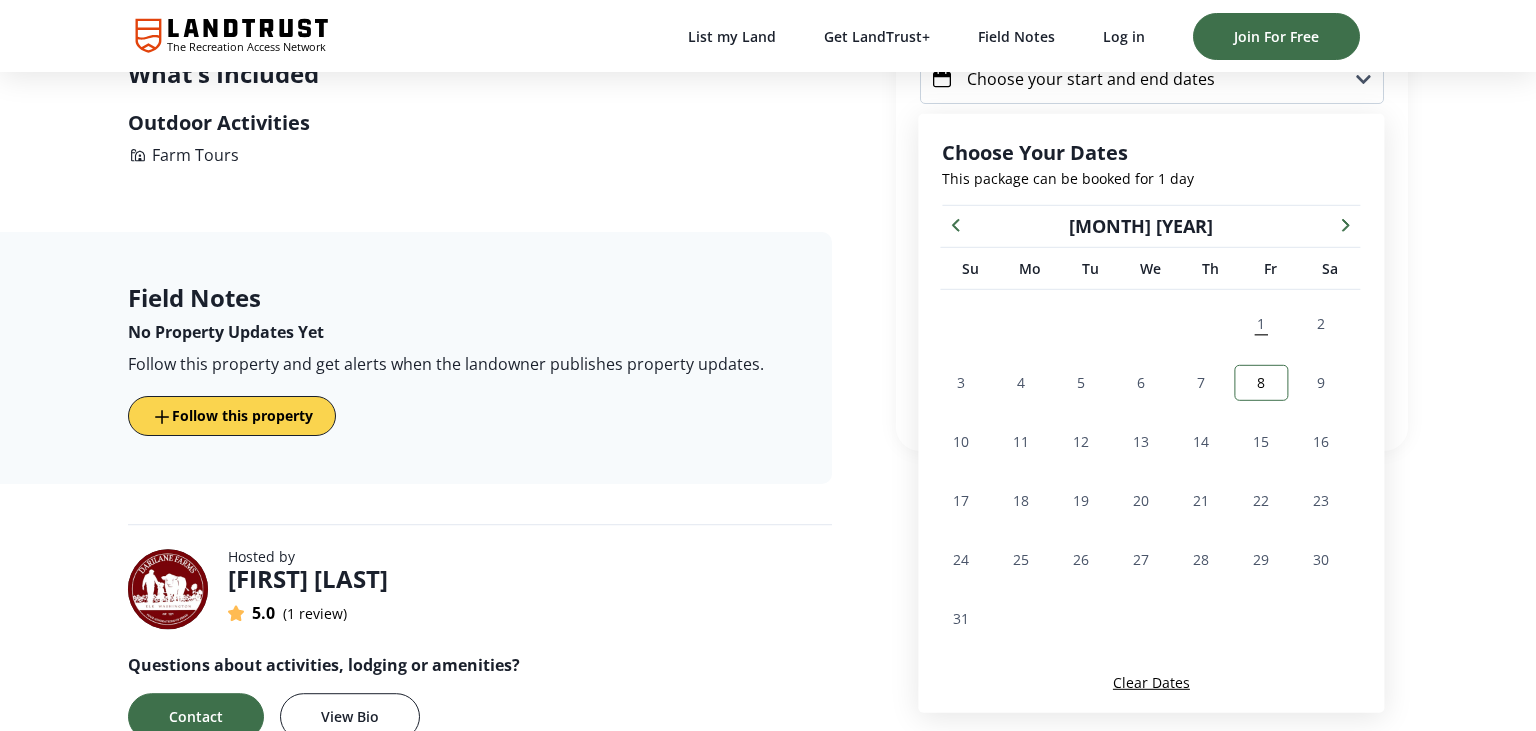scroll, scrollTop: 784, scrollLeft: 0, axis: vertical 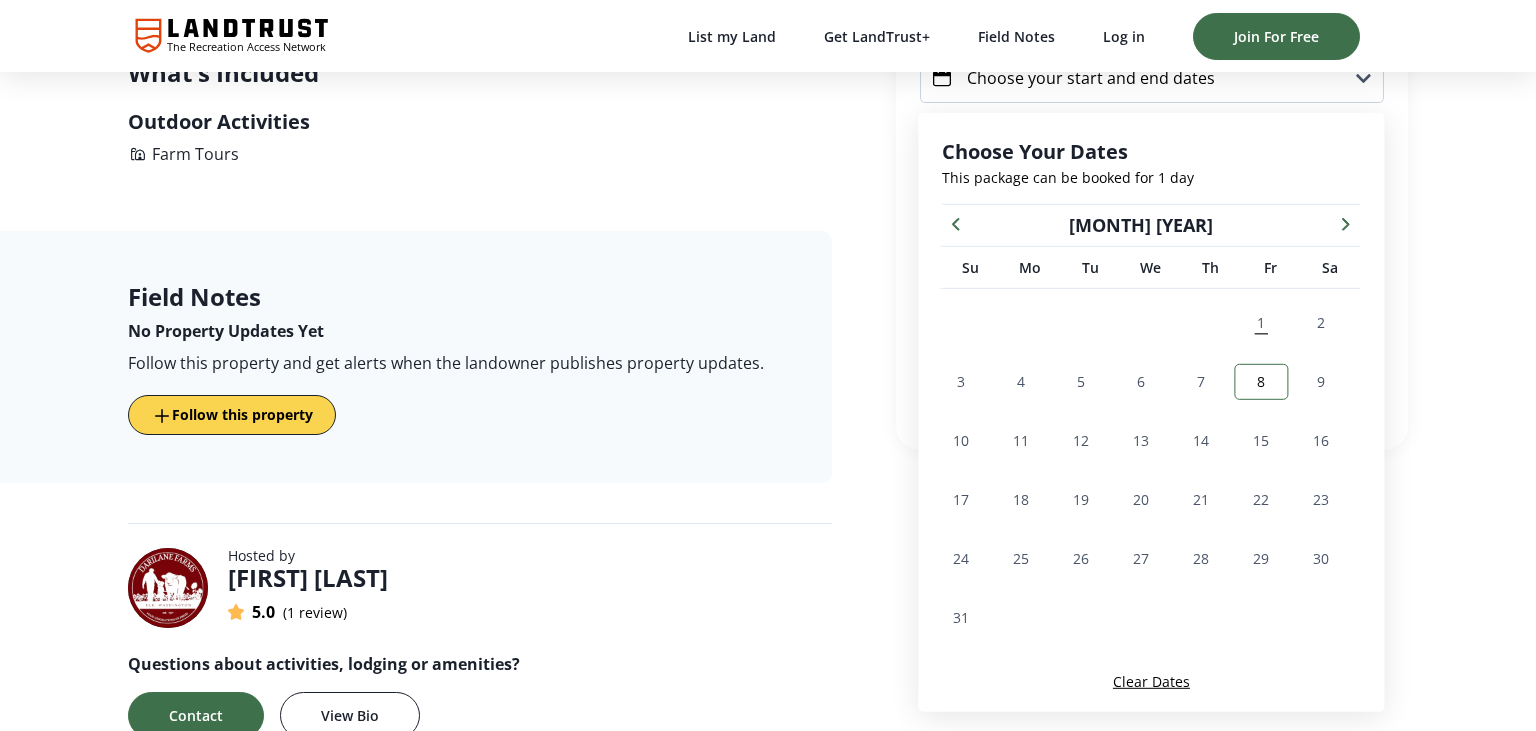 click on "8" at bounding box center [1261, 381] 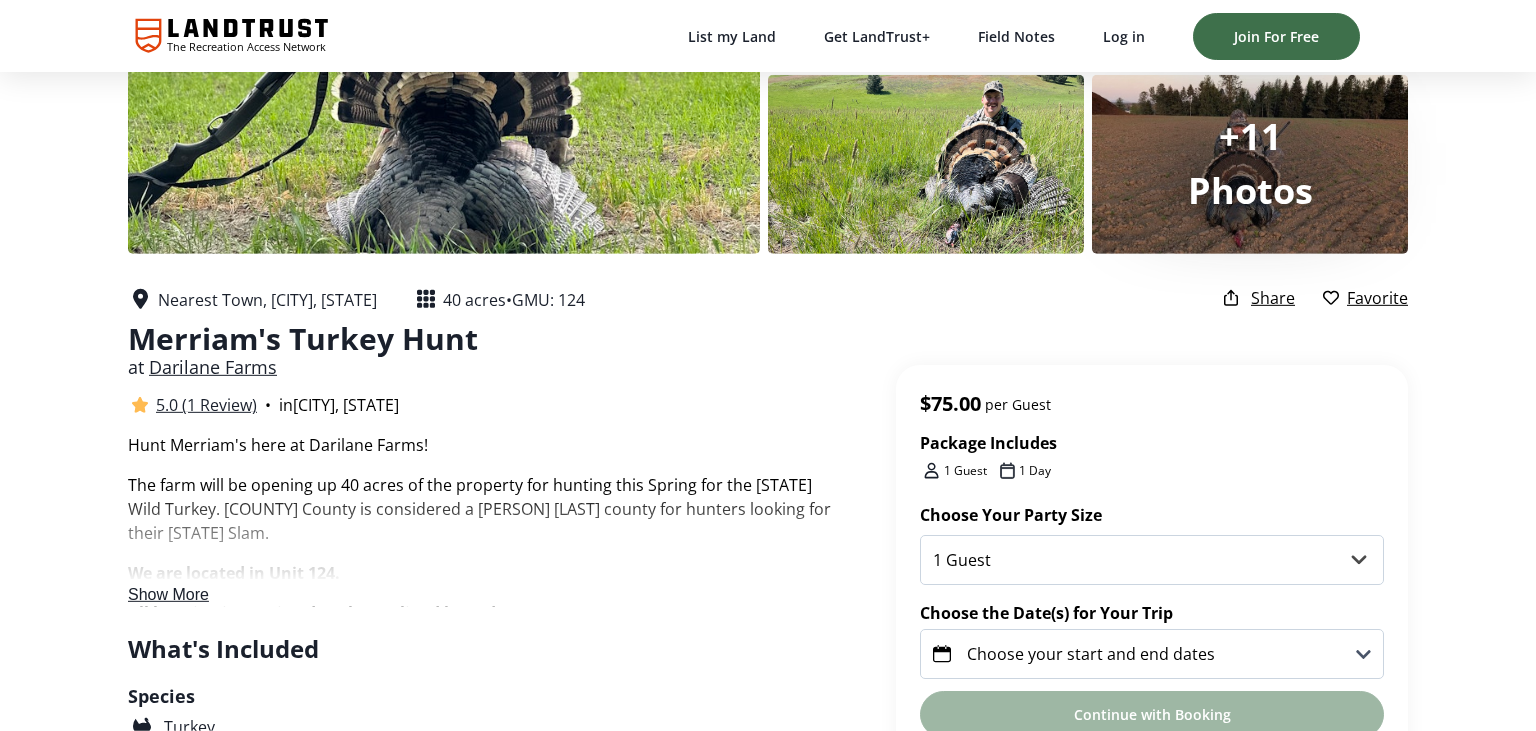 scroll, scrollTop: 211, scrollLeft: 0, axis: vertical 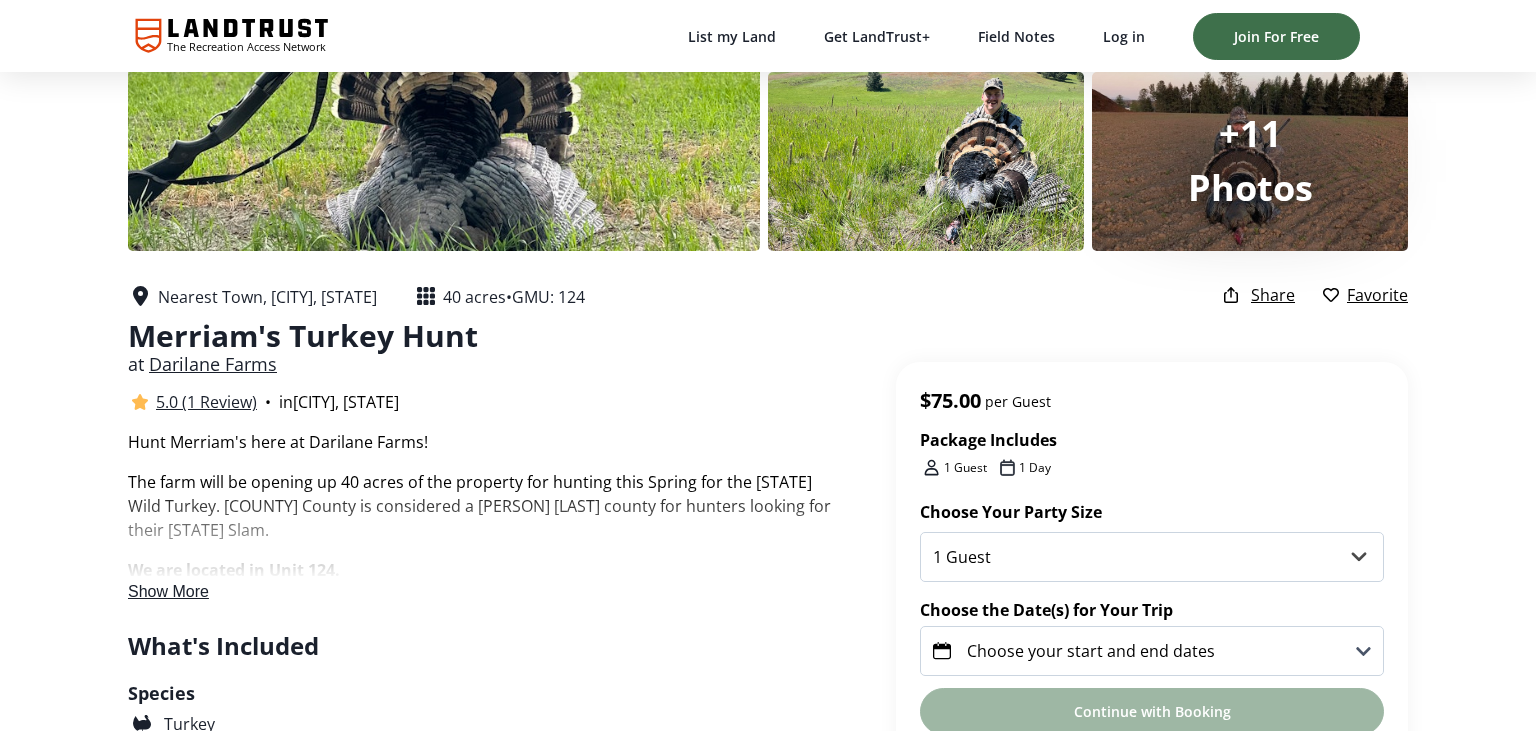 click on "Show More" at bounding box center [168, 591] 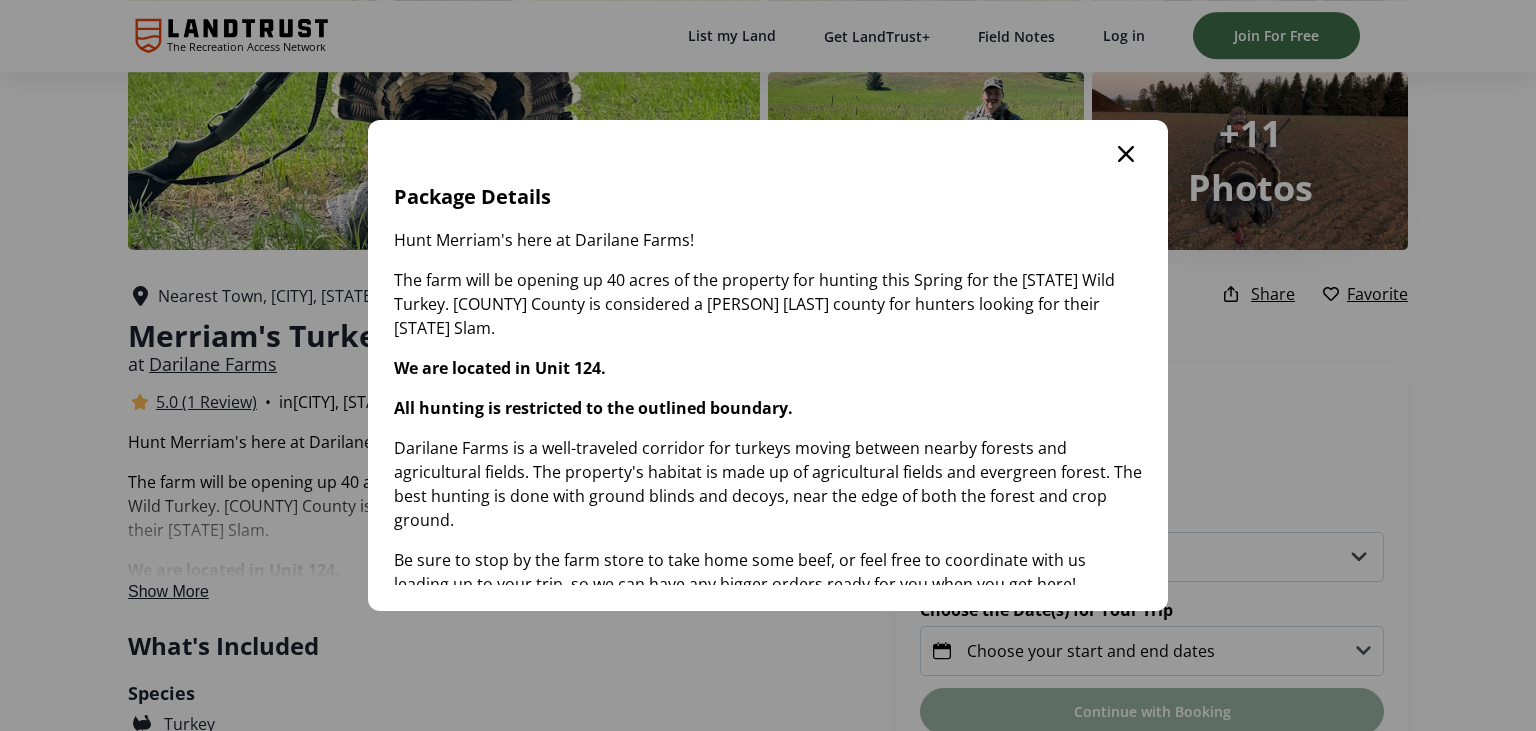 scroll, scrollTop: 0, scrollLeft: 0, axis: both 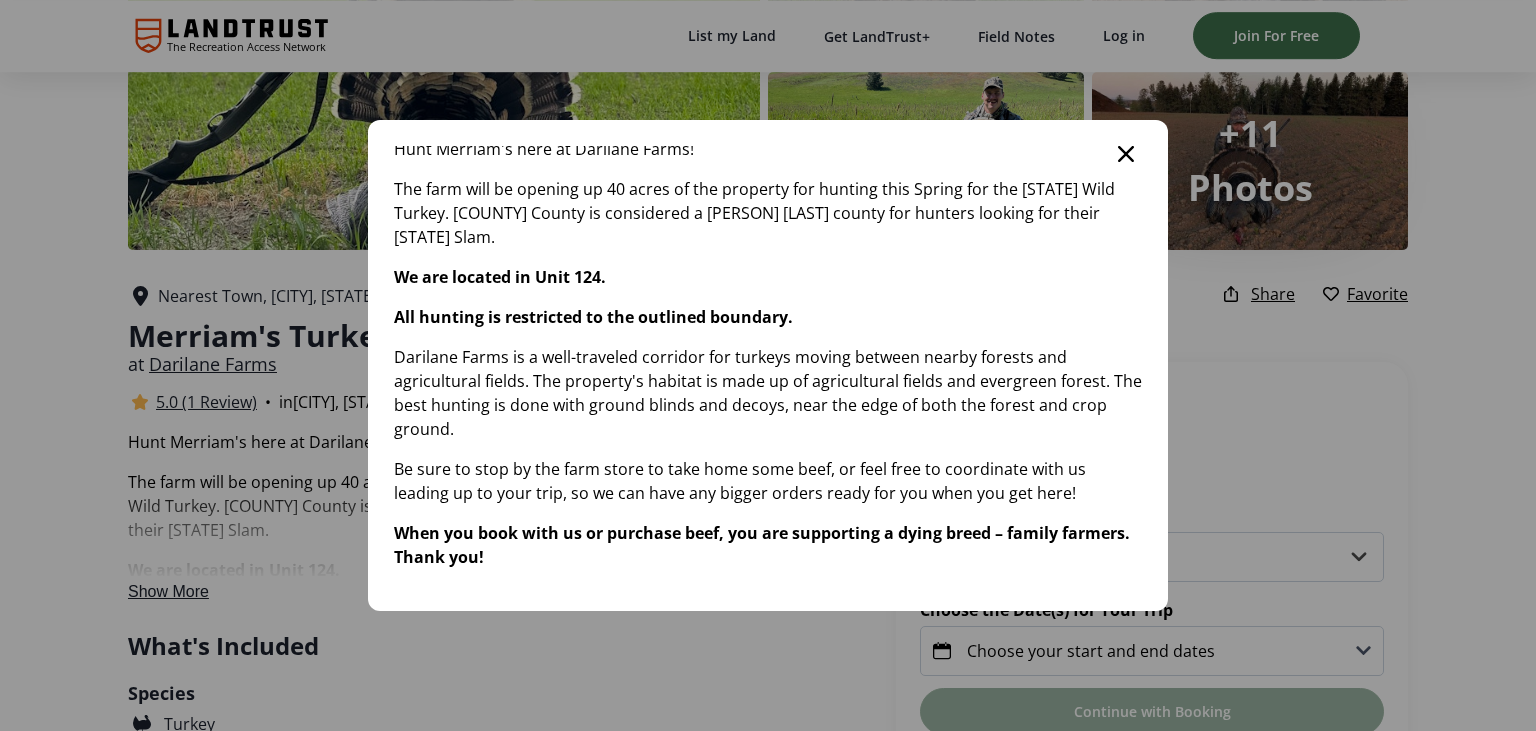 click 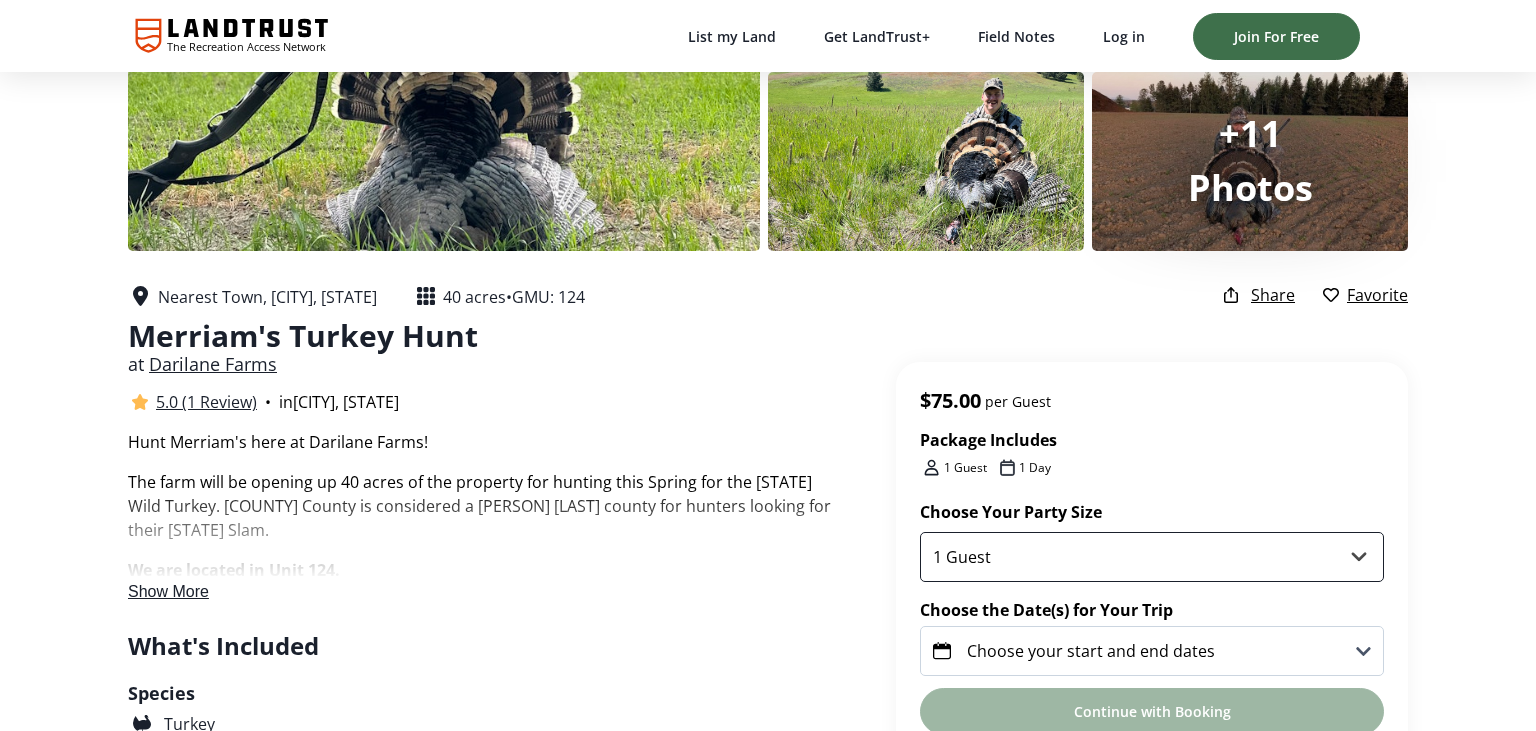 click on "1  Guest 2  Guests 3  Guests 4  Guests 5  Guests 6  Guests" at bounding box center [1152, 557] 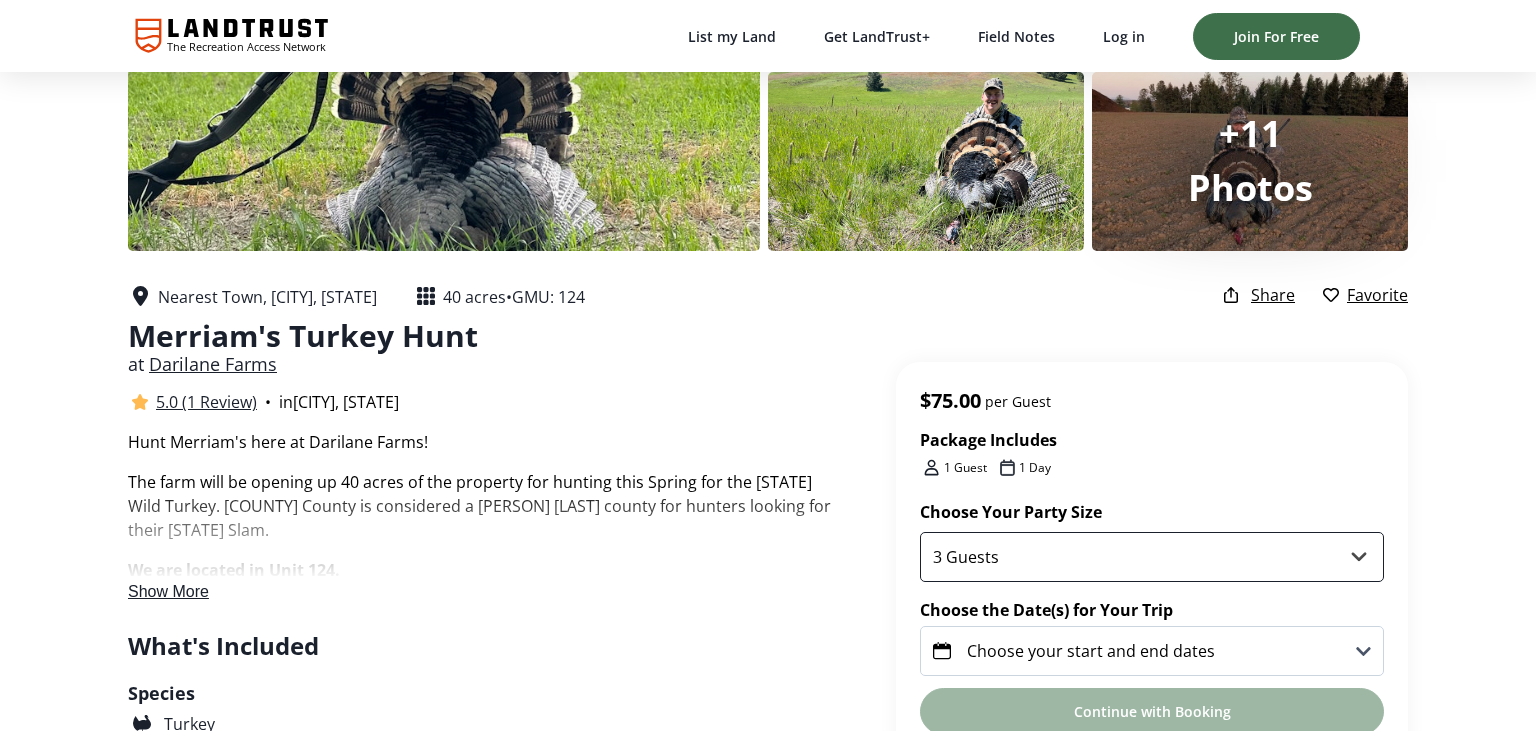 click on "3  Guests" at bounding box center [0, 0] 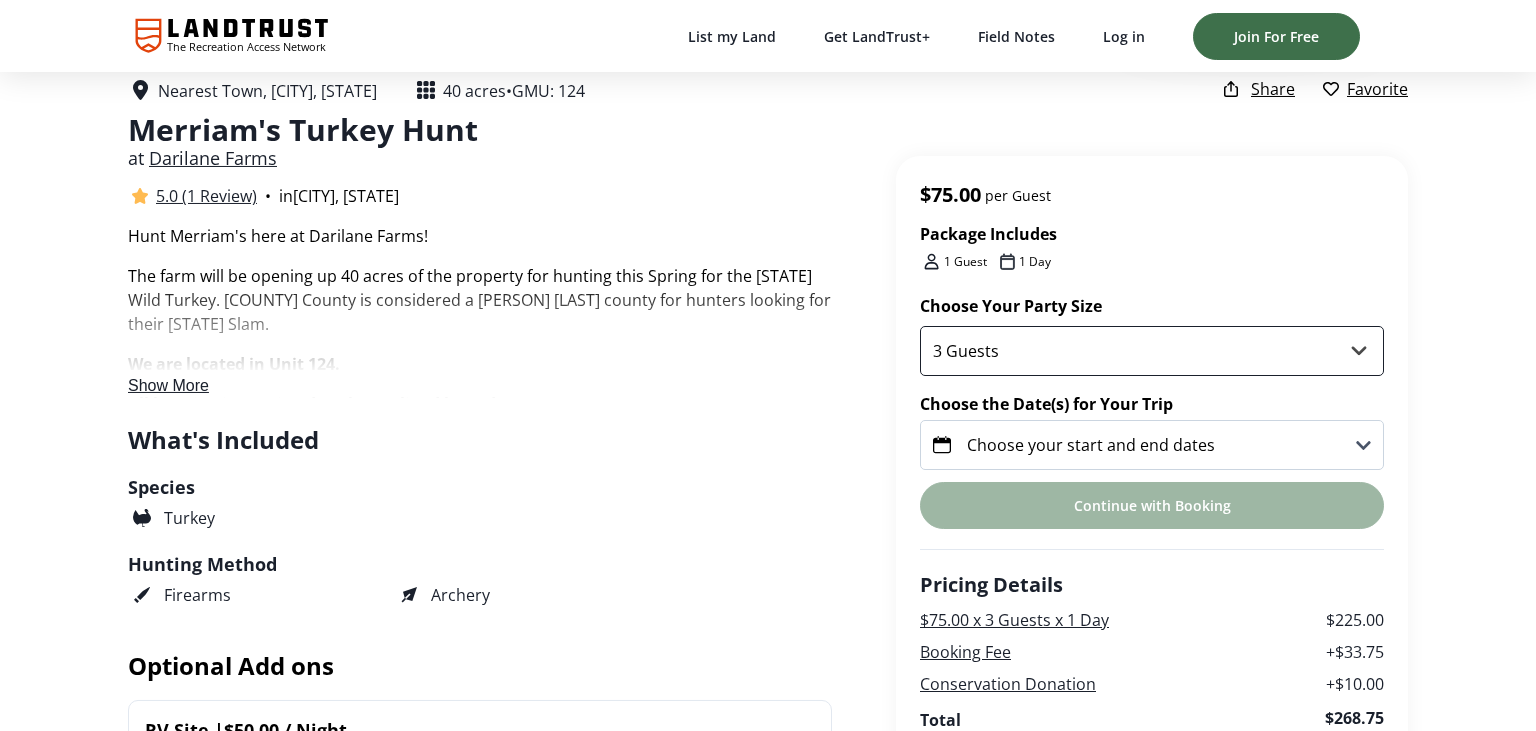 scroll, scrollTop: 422, scrollLeft: 0, axis: vertical 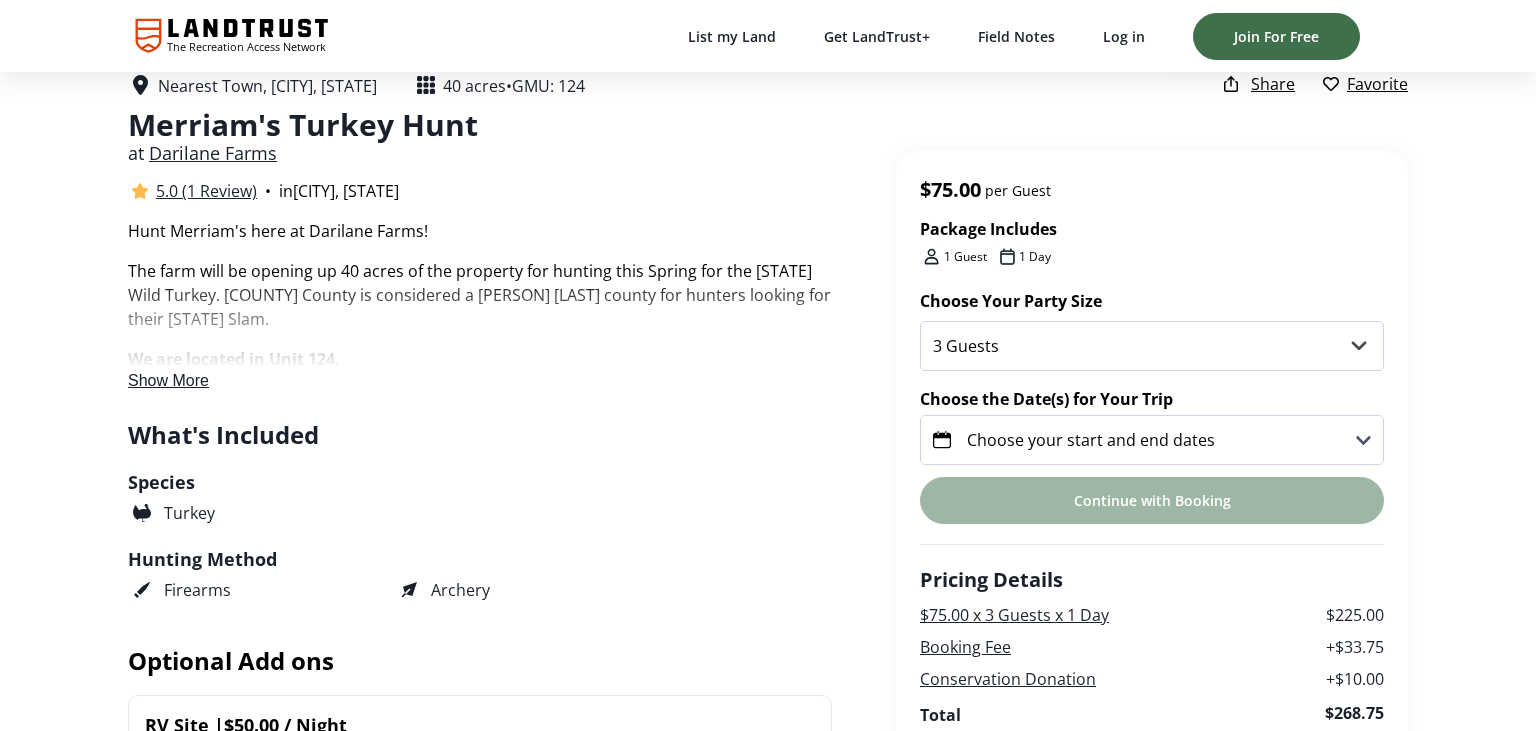 click on "Choose your start and end dates" at bounding box center (1091, 440) 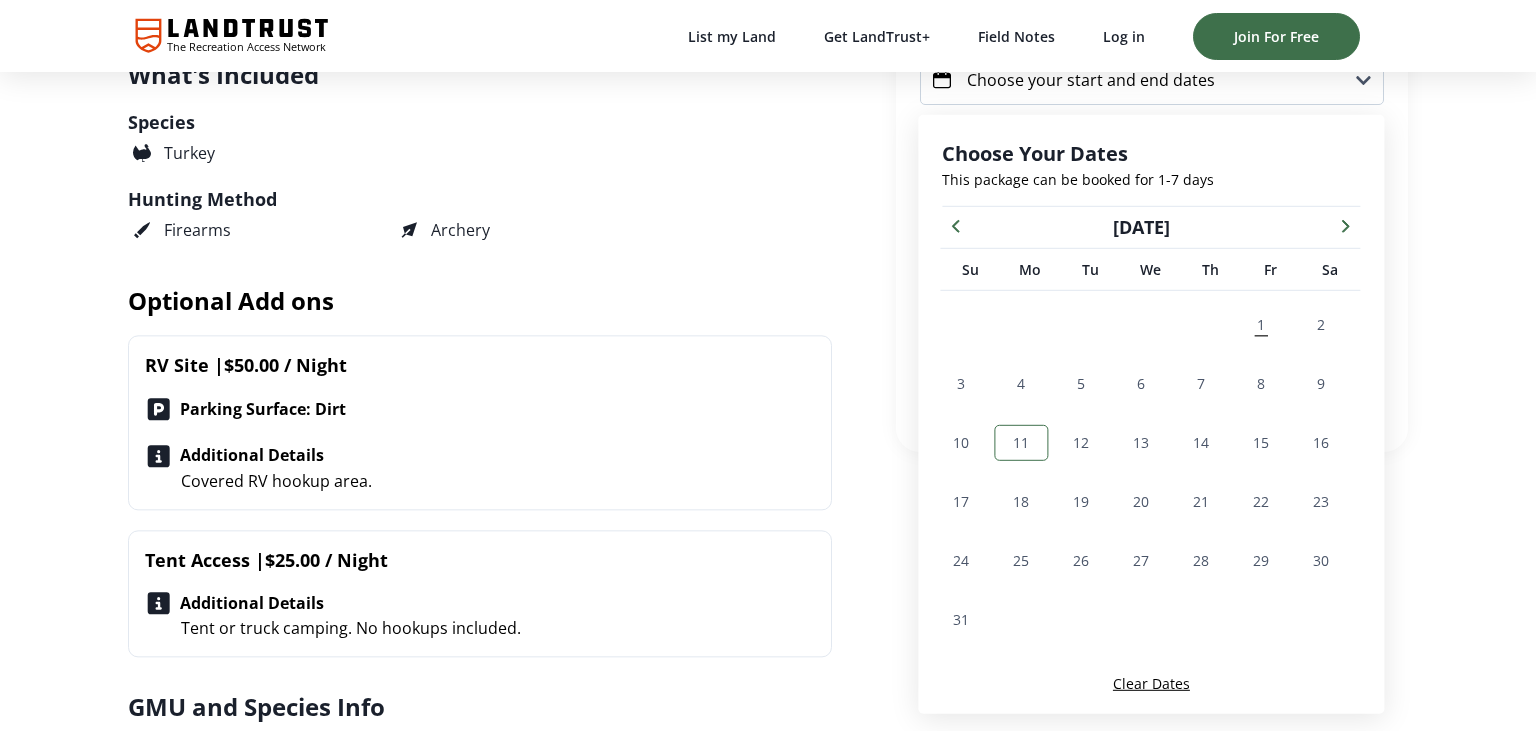 scroll, scrollTop: 784, scrollLeft: 0, axis: vertical 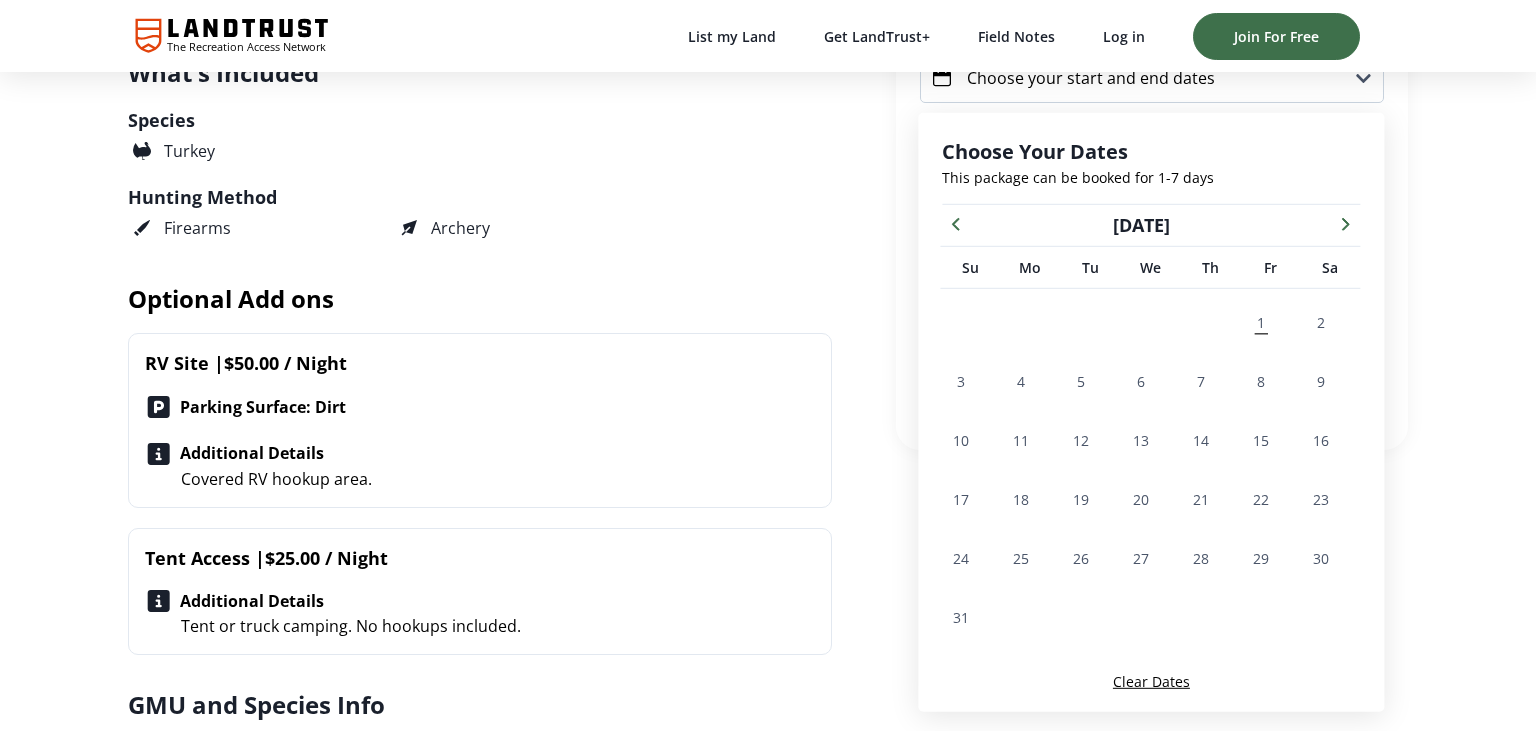 click on "Hunt Merriam's here at Darilane Farms!
The farm will be opening up 40 acres of the property for hunting this Spring for the Washington Wild Turkey. Pend Oreille County is considered a Merriam's county for hunters looking for their Washington Slam.
We are located in Unit 124.
All hunting is restricted to the outlined boundary.
Darilane Farms is a well-traveled corridor for turkeys moving between nearby forests and agricultural fields. The property's habitat is made up of agricultural fields and evergreen forest. The best hunting is done with ground blinds and decoys, near the edge of both the forest and crop ground.
Be sure to stop by the farm store to take home some beef, or feel free to coordinate with us leading up to your trip, so we can have any bigger orders ready for you when you get here!
When you book with us or purchase beef, you are supporting a dying breed – family farmers. Thank you!
Show More Package Details Hunt Merriam's here at Darilane Farms!
We are located in Unit 124." at bounding box center [512, 4515] 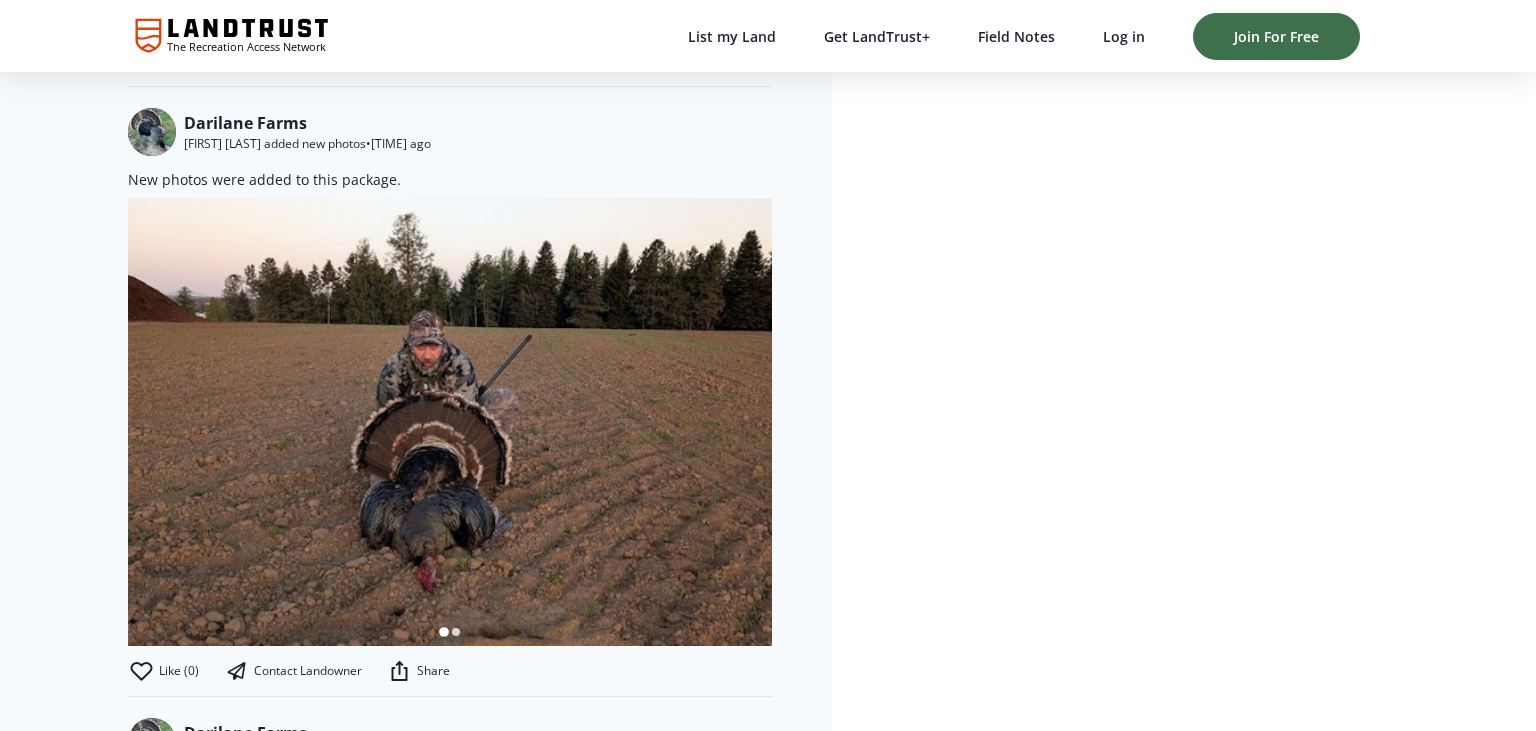 scroll, scrollTop: 2579, scrollLeft: 0, axis: vertical 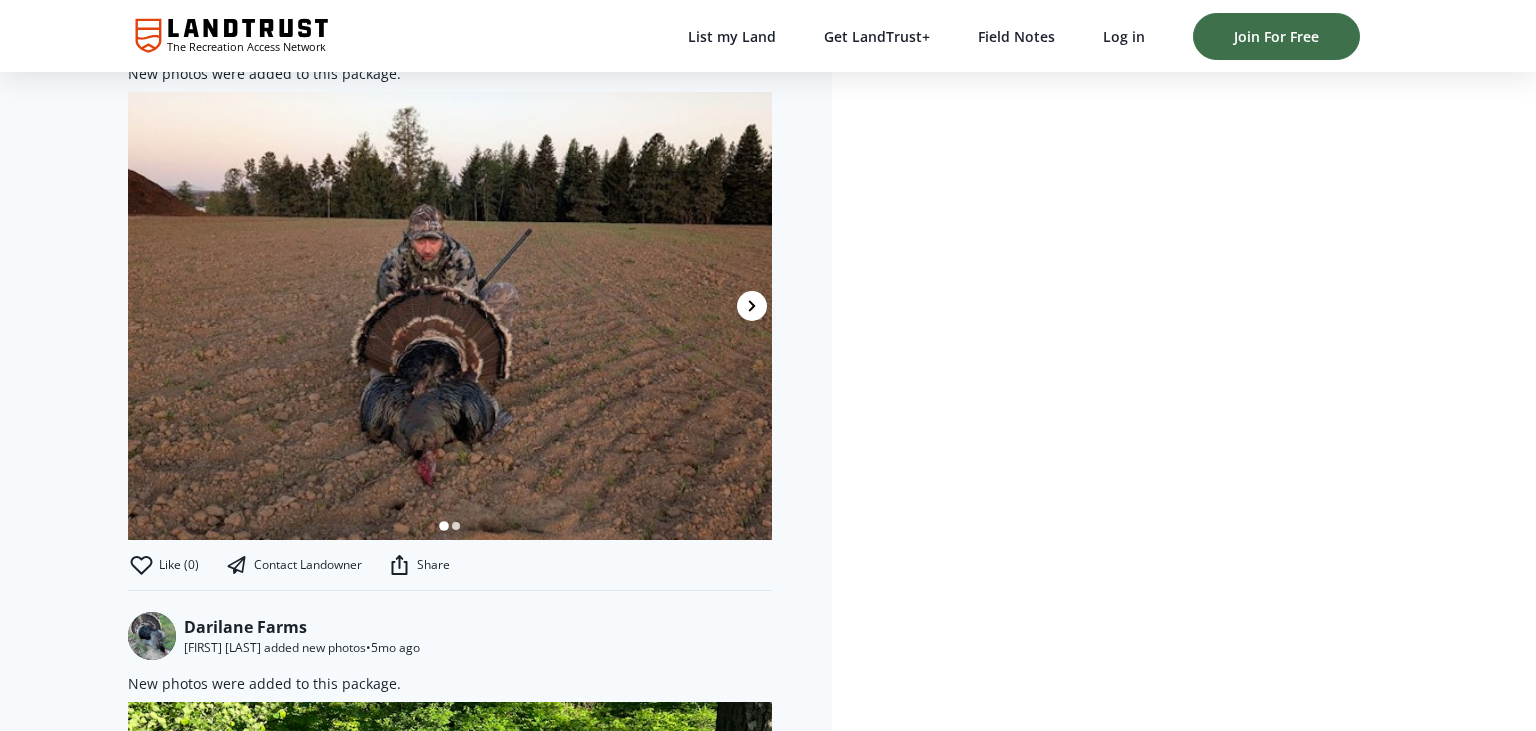 click at bounding box center (752, 306) 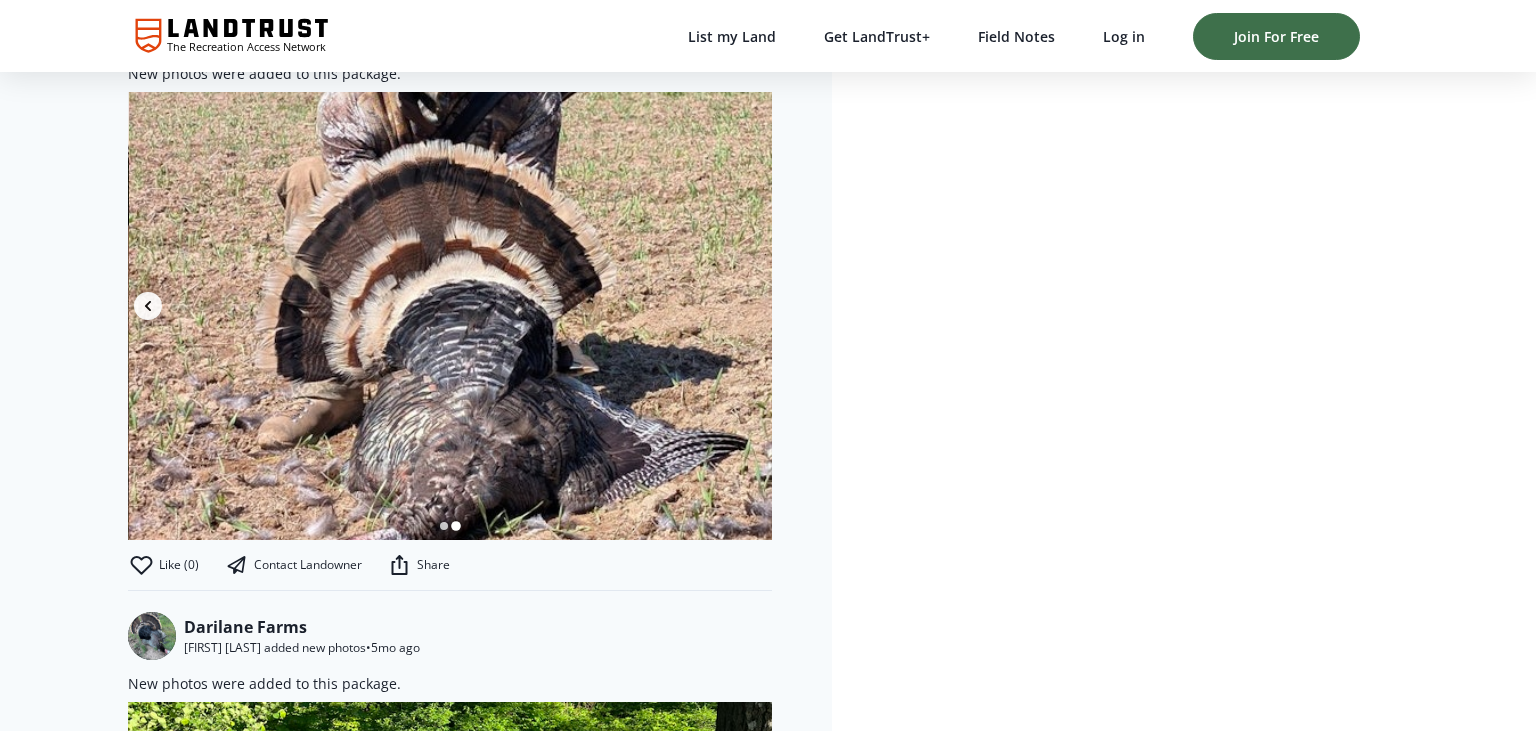 scroll, scrollTop: 0, scrollLeft: 644, axis: horizontal 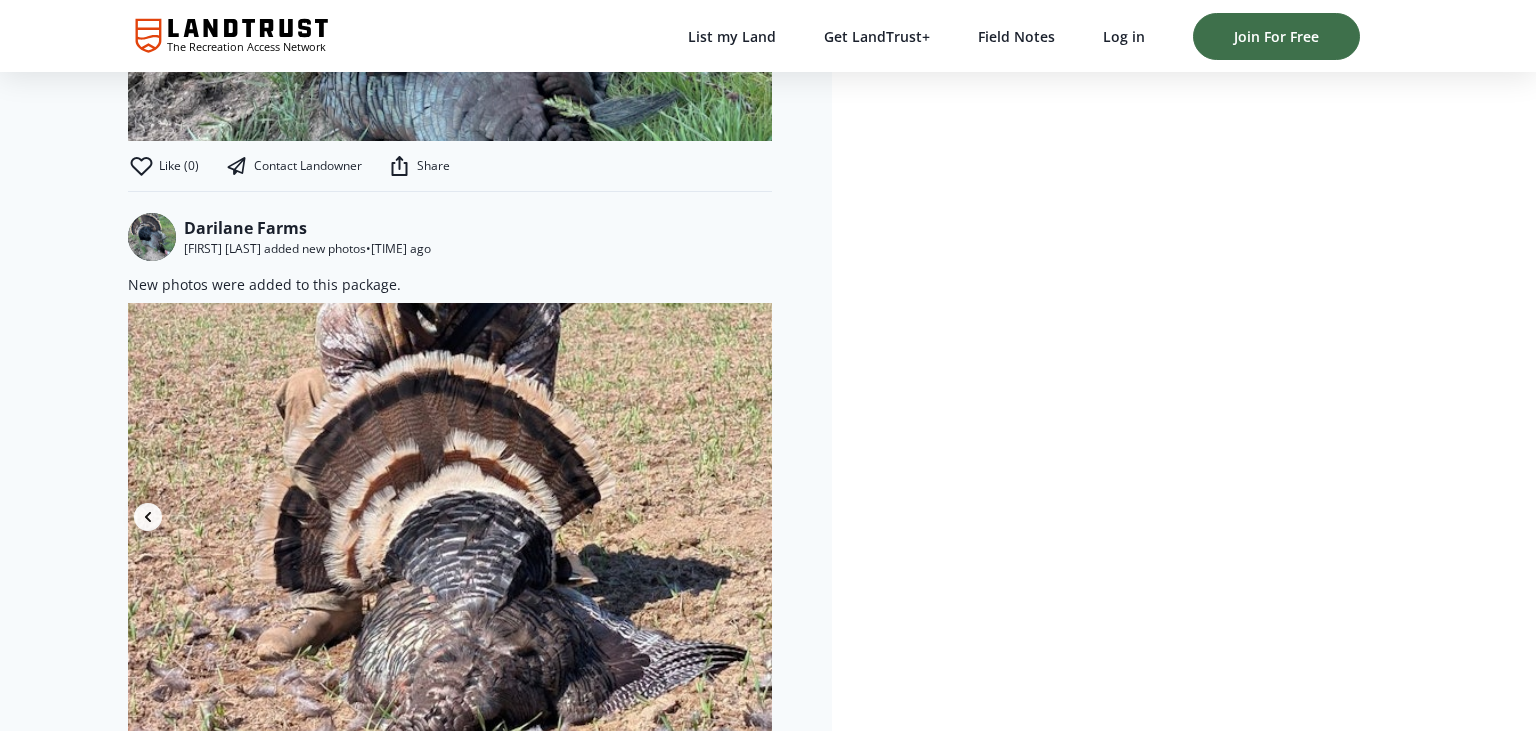click at bounding box center [450, 527] 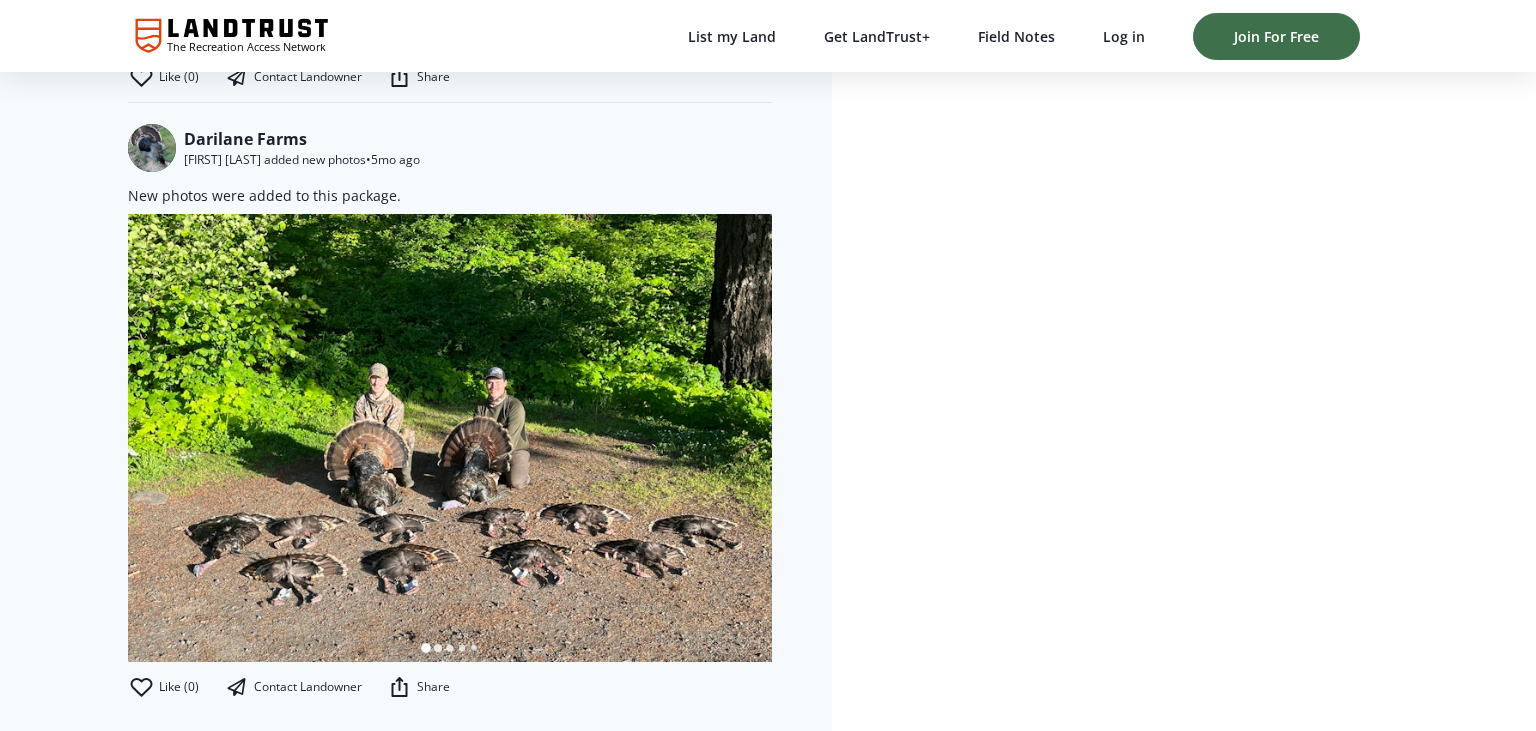 scroll, scrollTop: 3107, scrollLeft: 0, axis: vertical 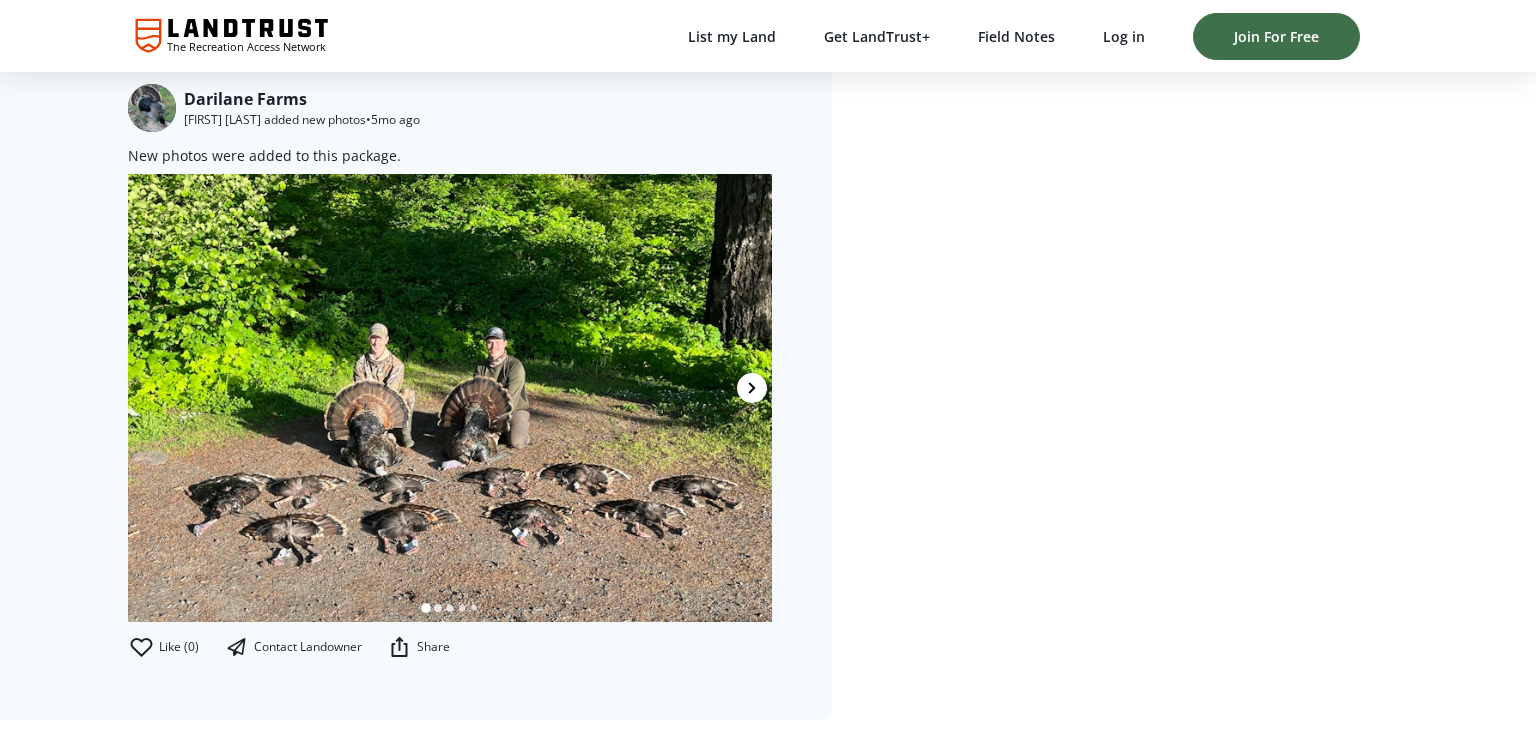 click at bounding box center (752, 388) 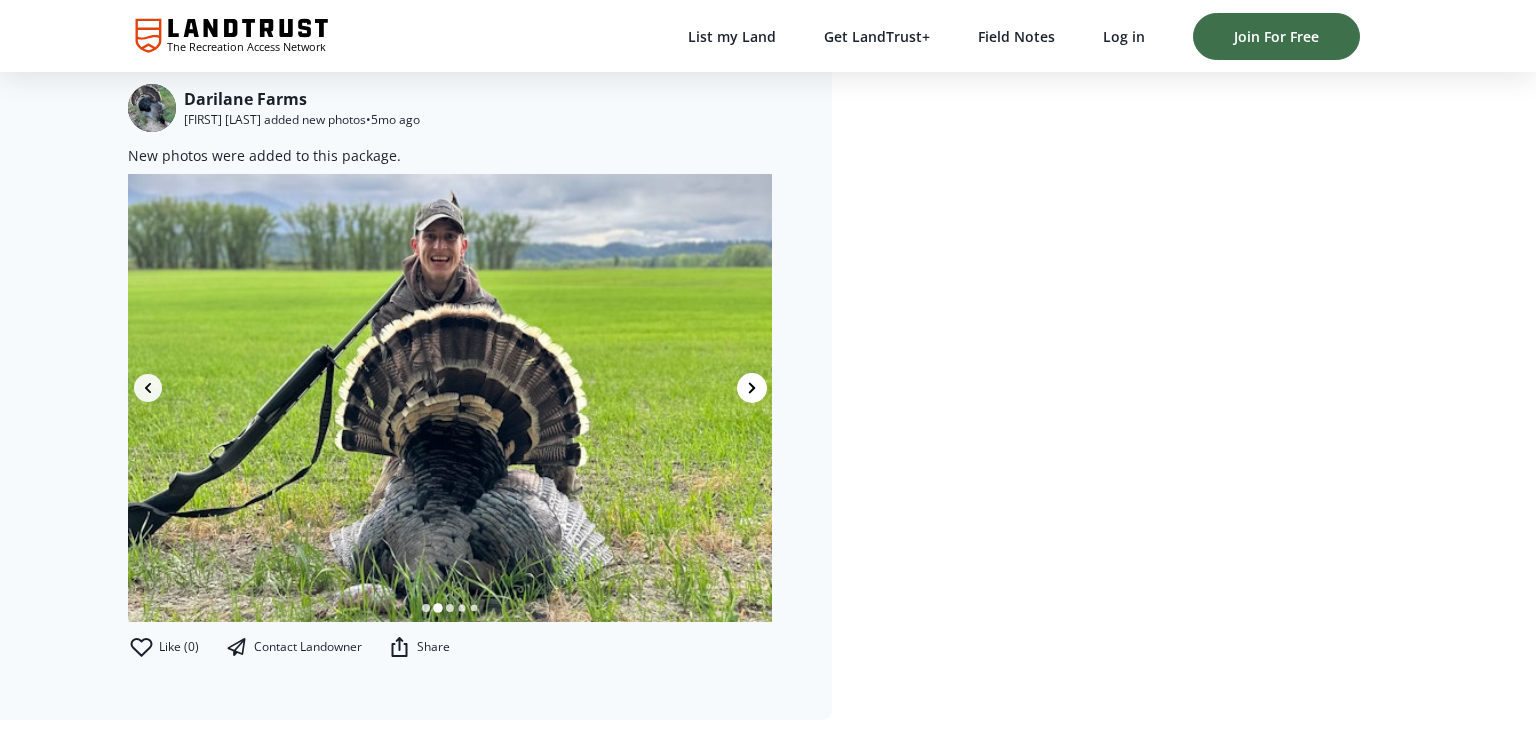 click at bounding box center [752, 388] 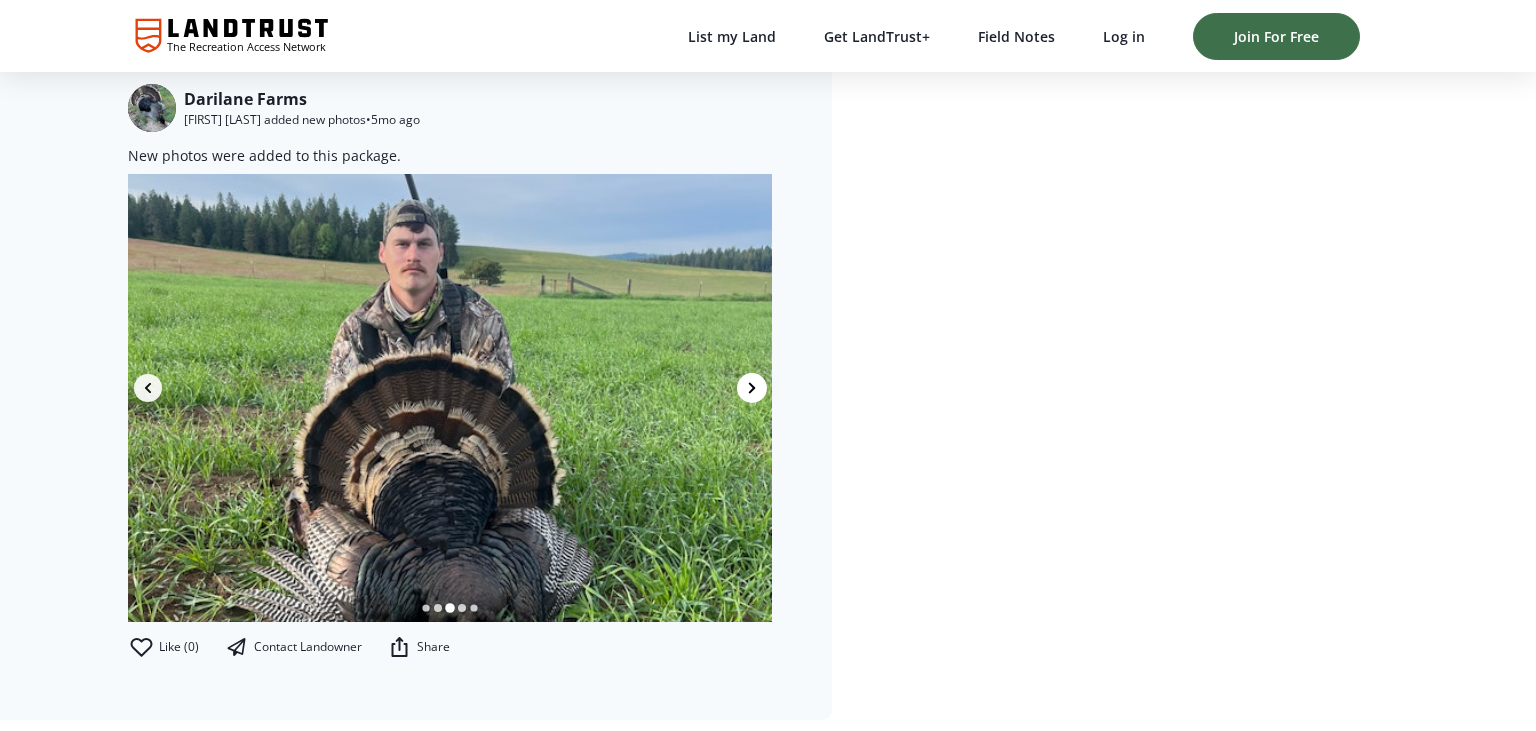 click at bounding box center [752, 388] 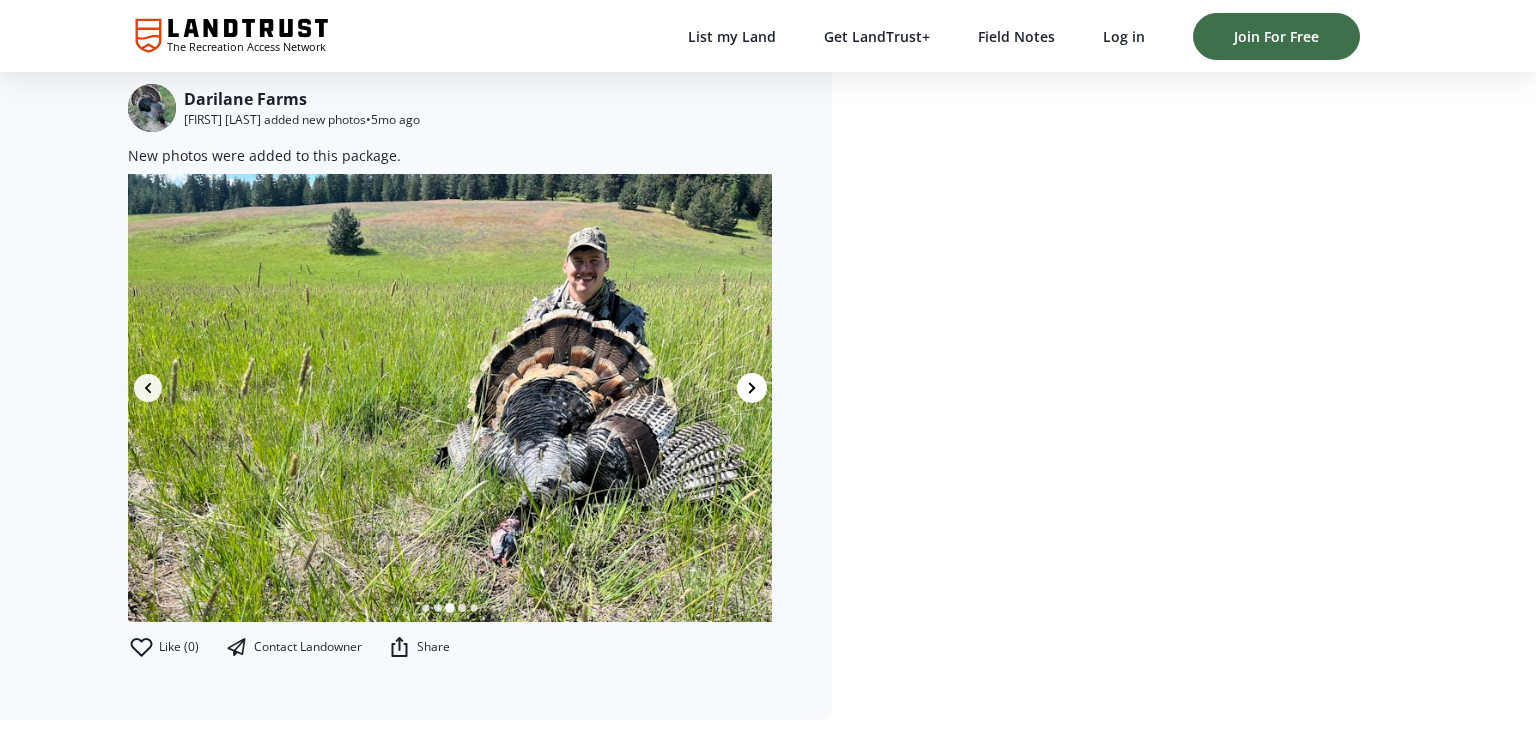 click at bounding box center [752, 388] 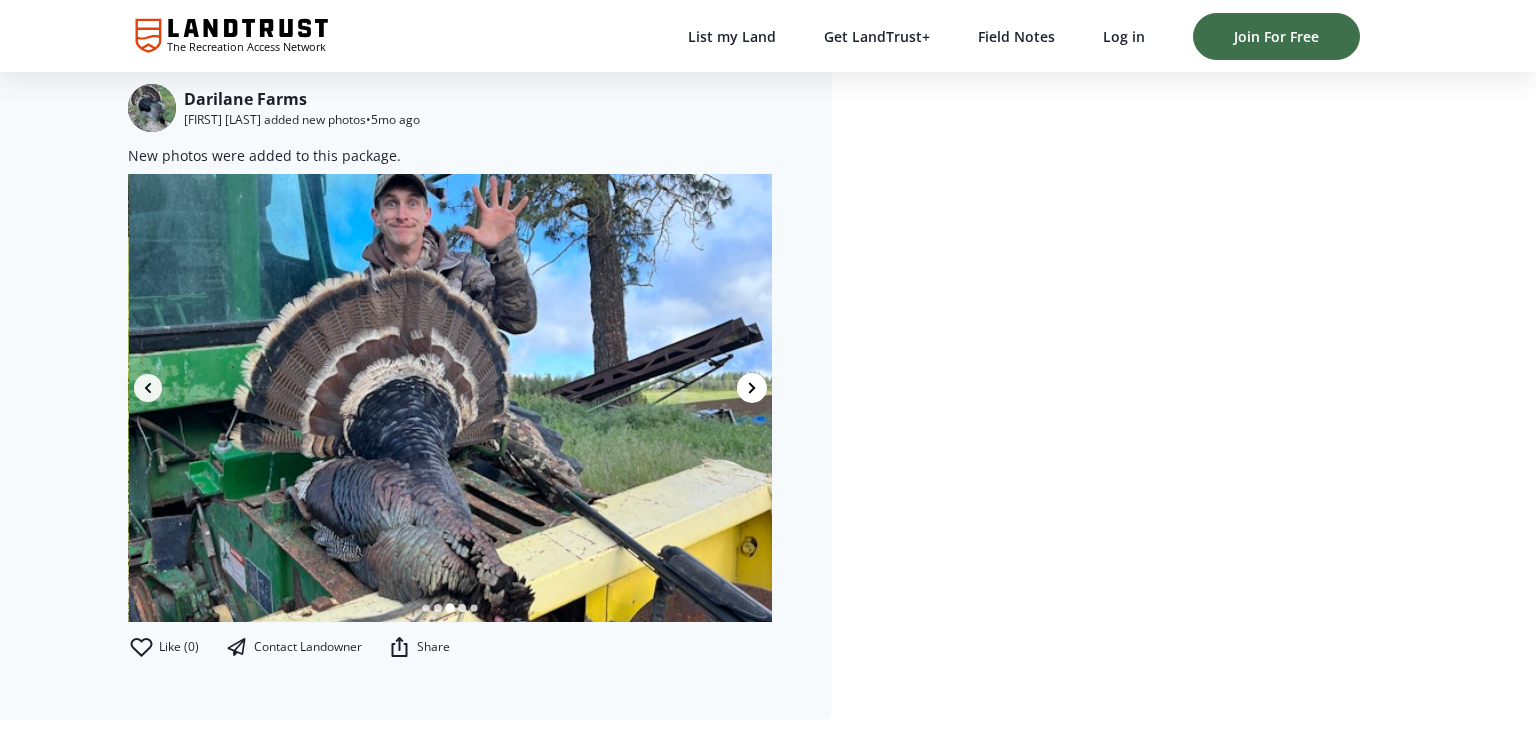 scroll, scrollTop: 0, scrollLeft: 2576, axis: horizontal 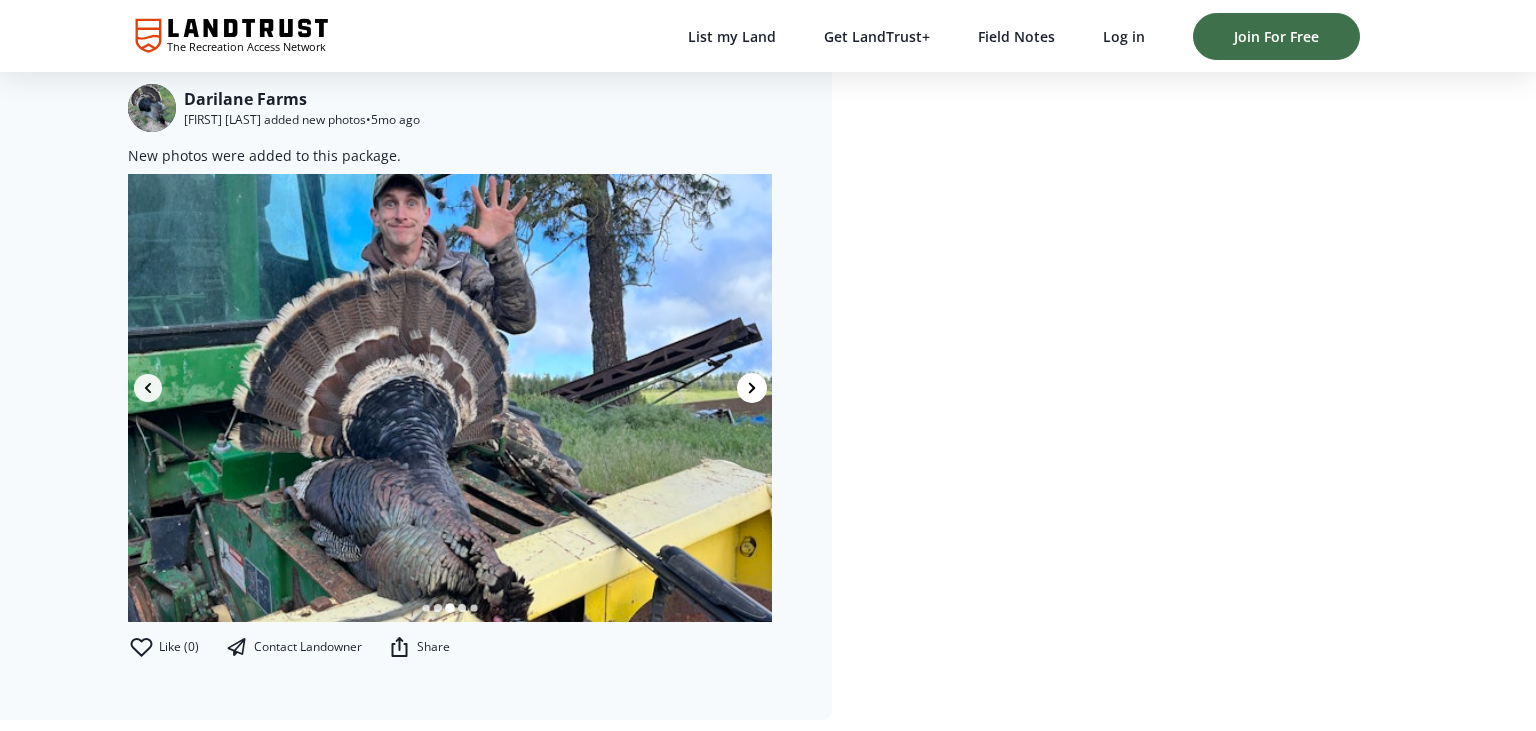 click at bounding box center (752, 388) 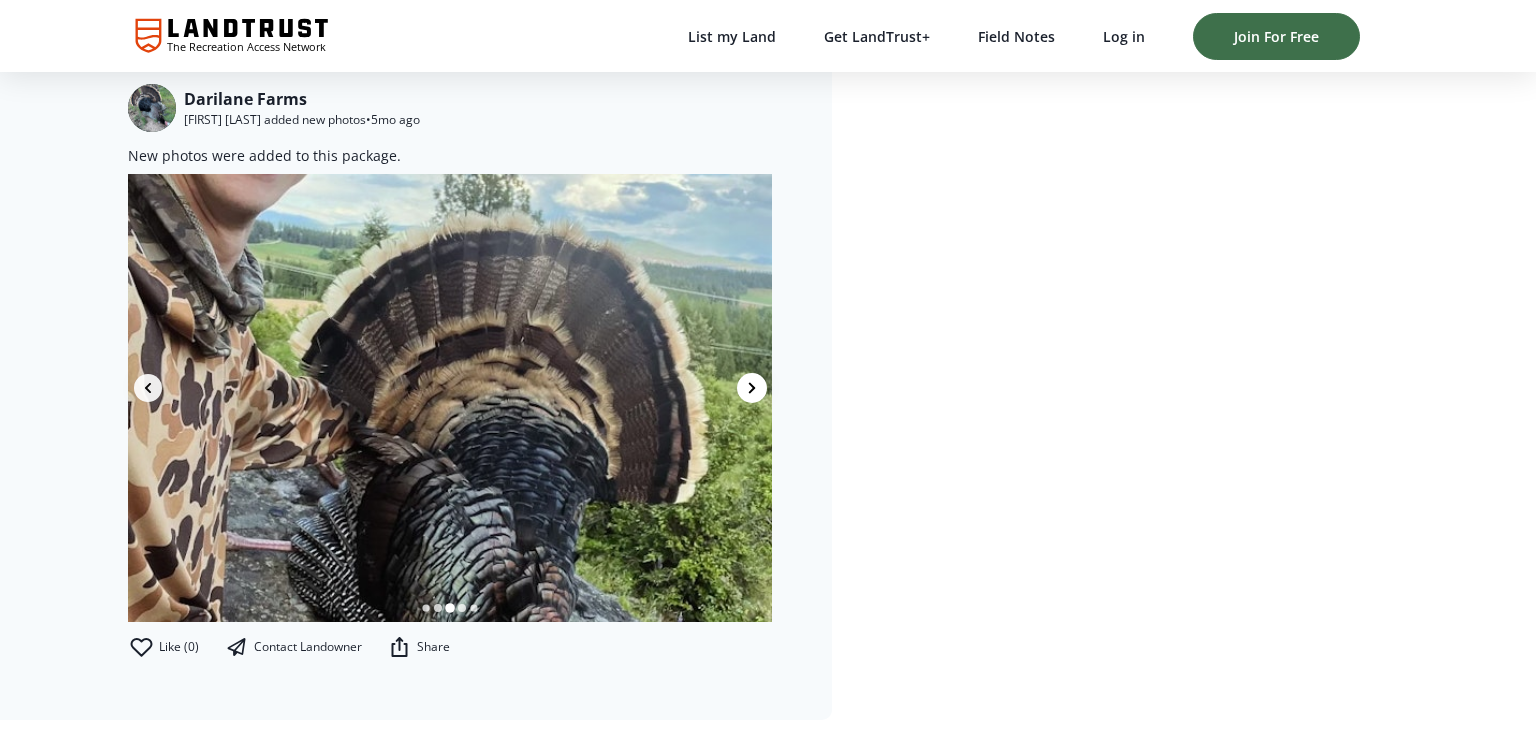 click at bounding box center (752, 388) 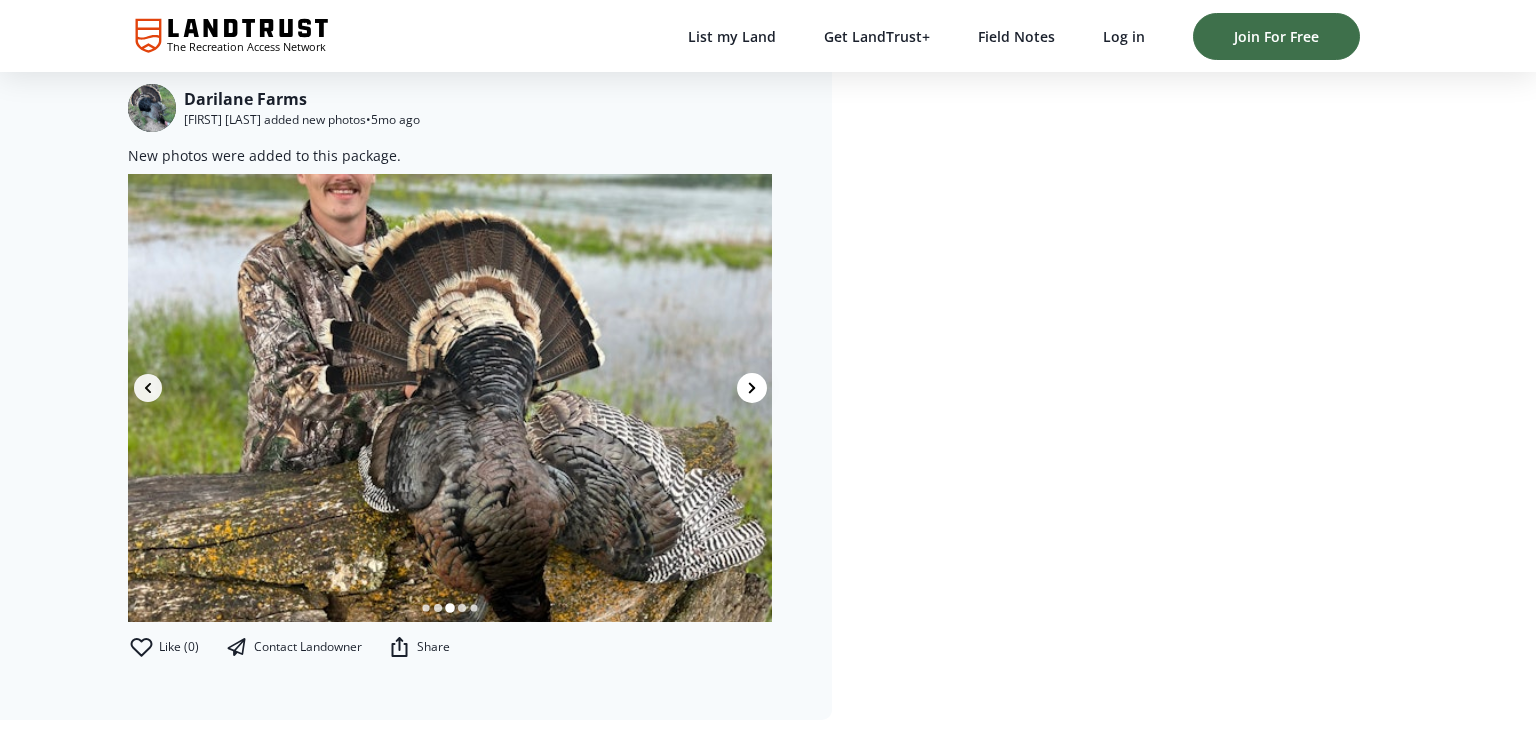 click at bounding box center (752, 388) 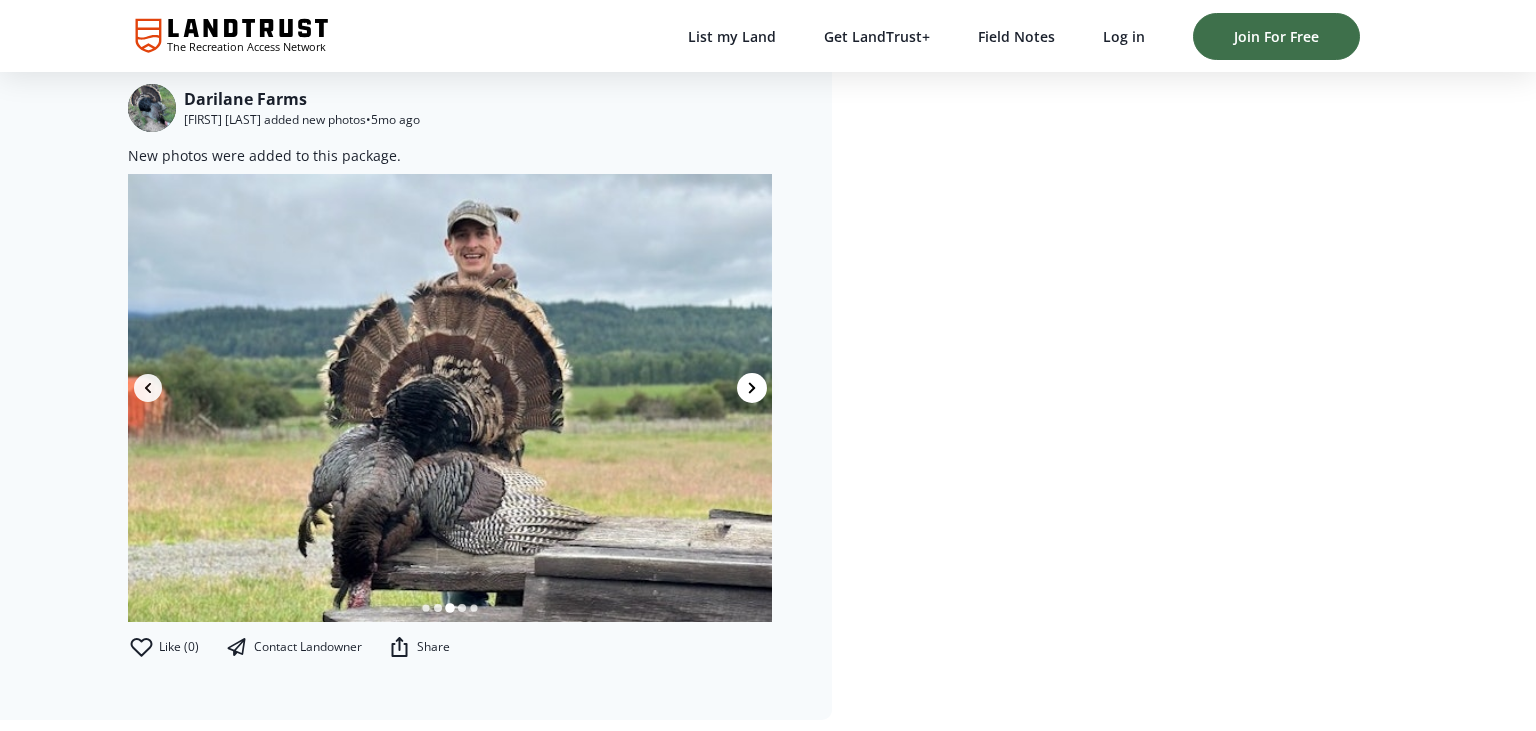 click at bounding box center (752, 388) 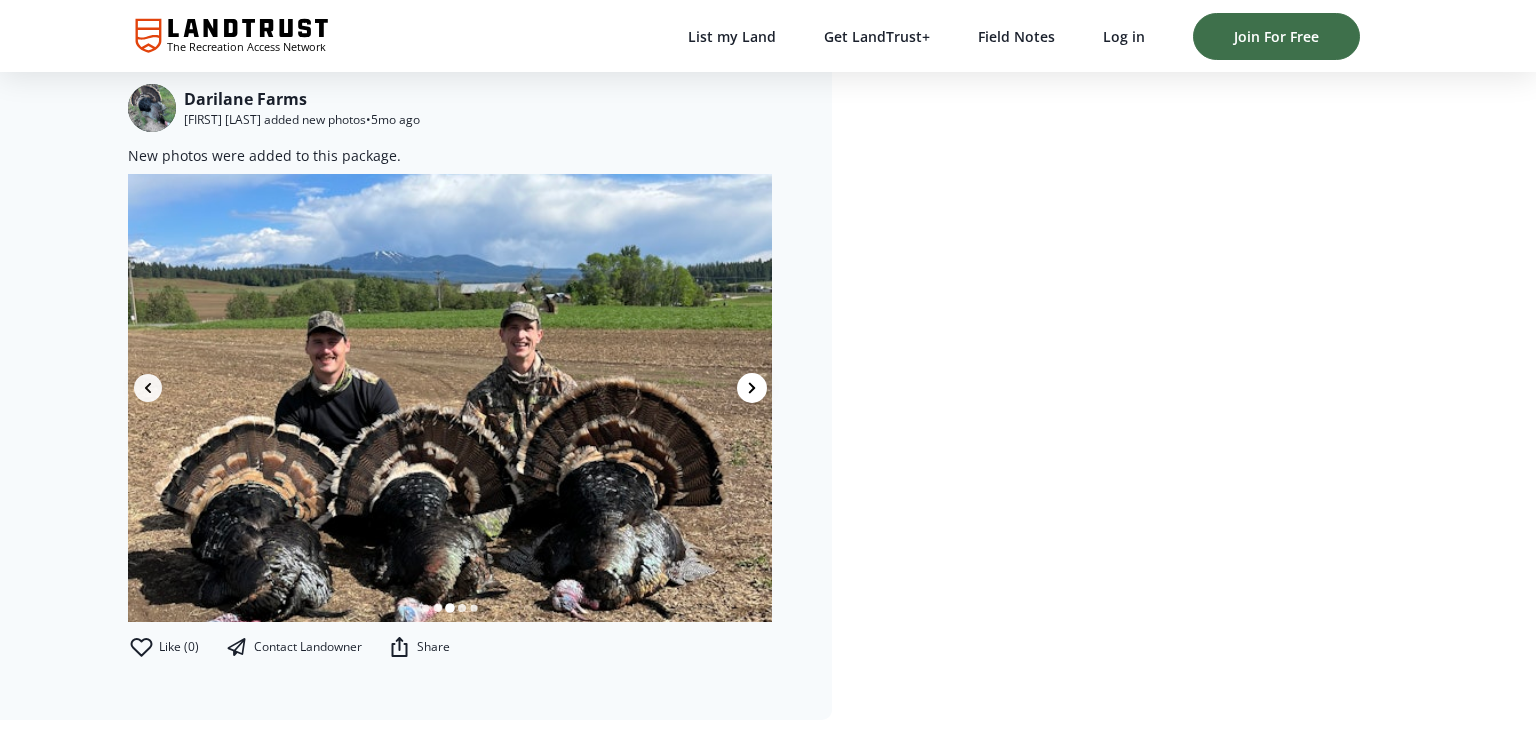 click at bounding box center [752, 388] 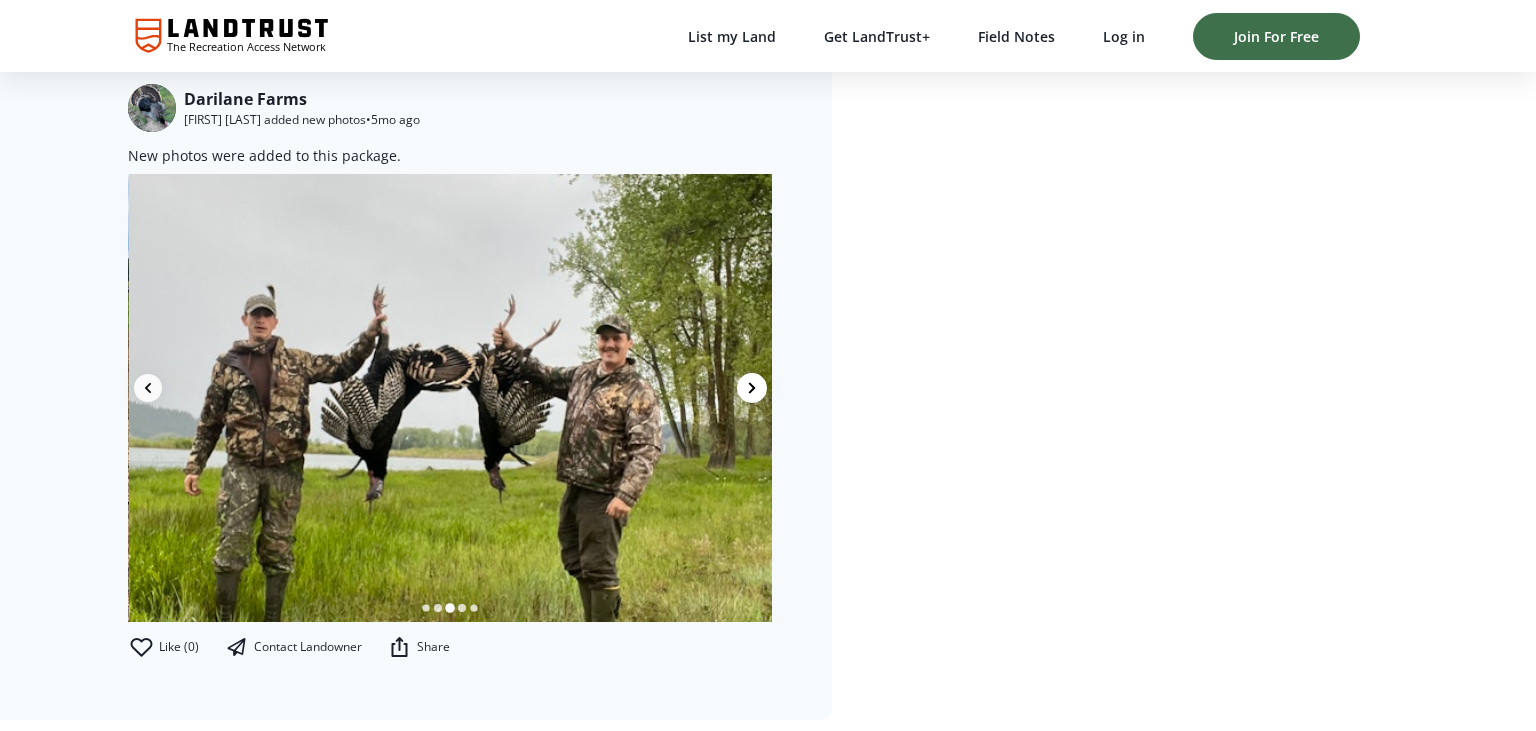 scroll, scrollTop: 0, scrollLeft: 5796, axis: horizontal 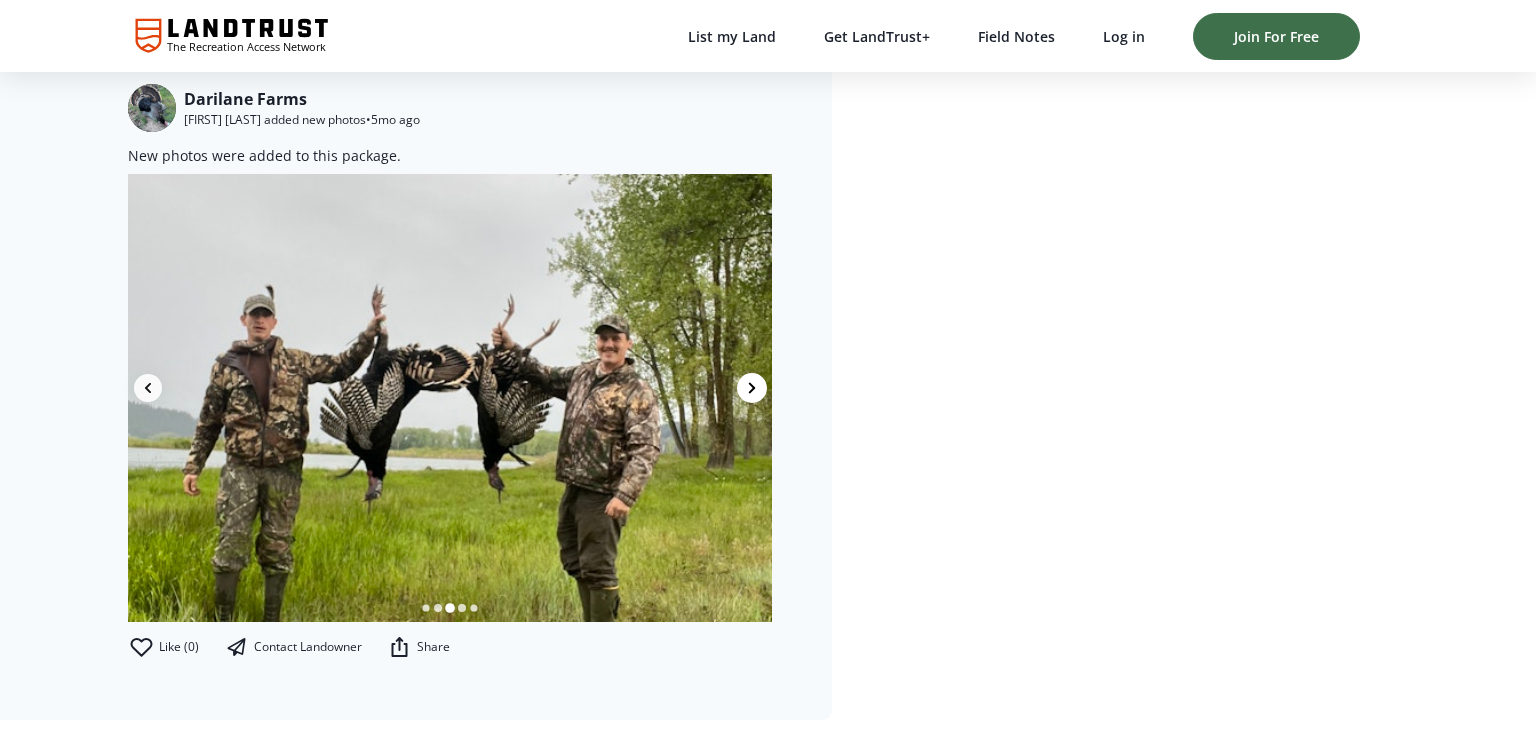 click at bounding box center [752, 388] 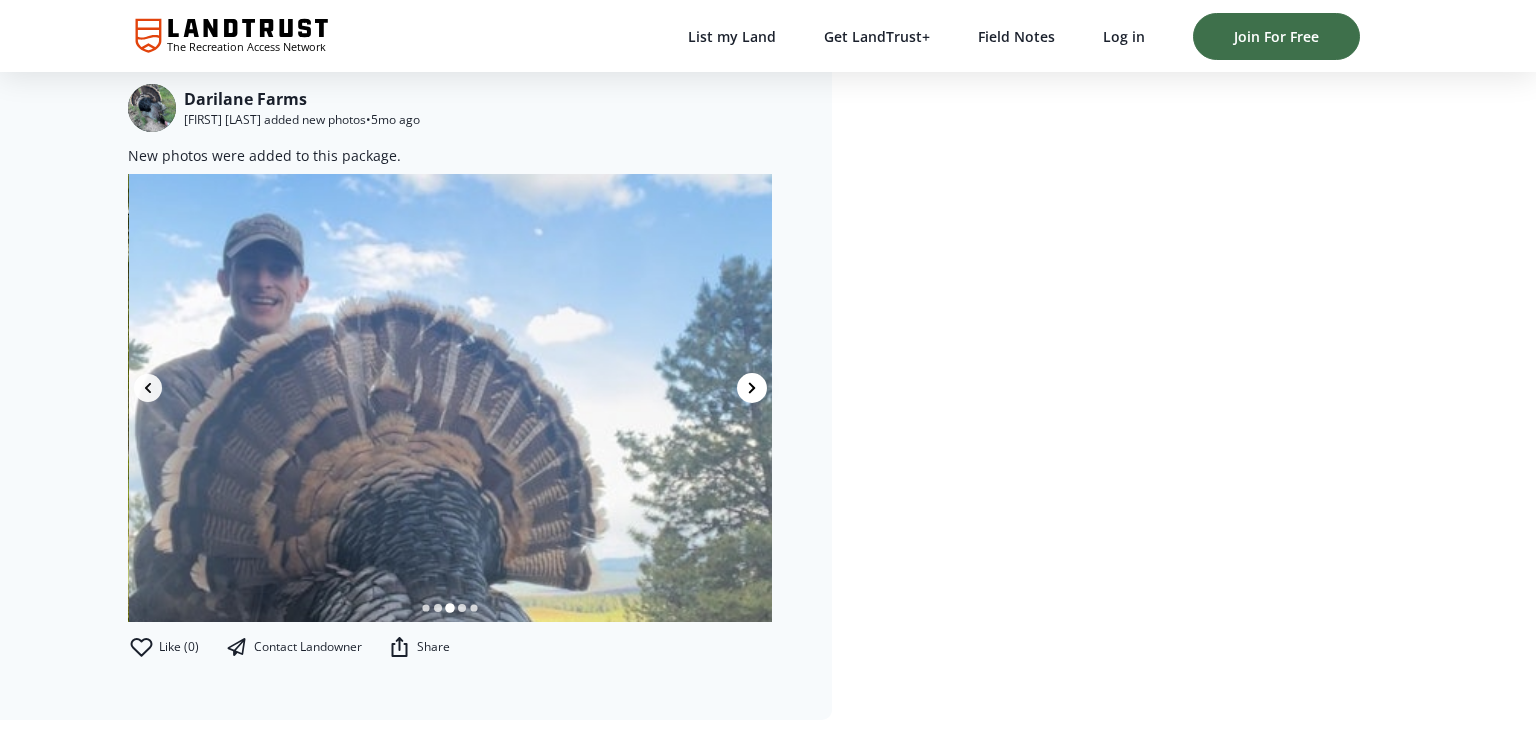 scroll, scrollTop: 0, scrollLeft: 6440, axis: horizontal 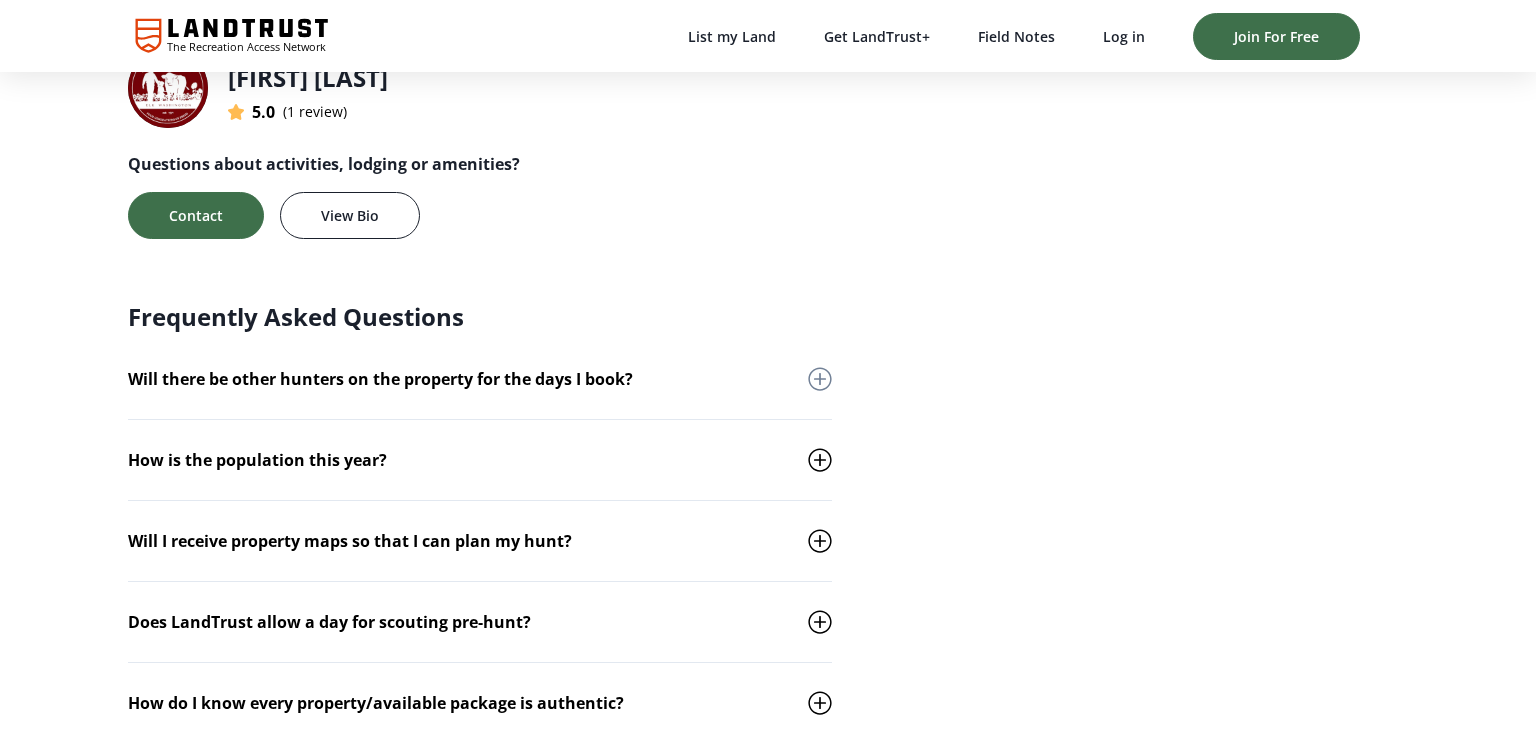 click 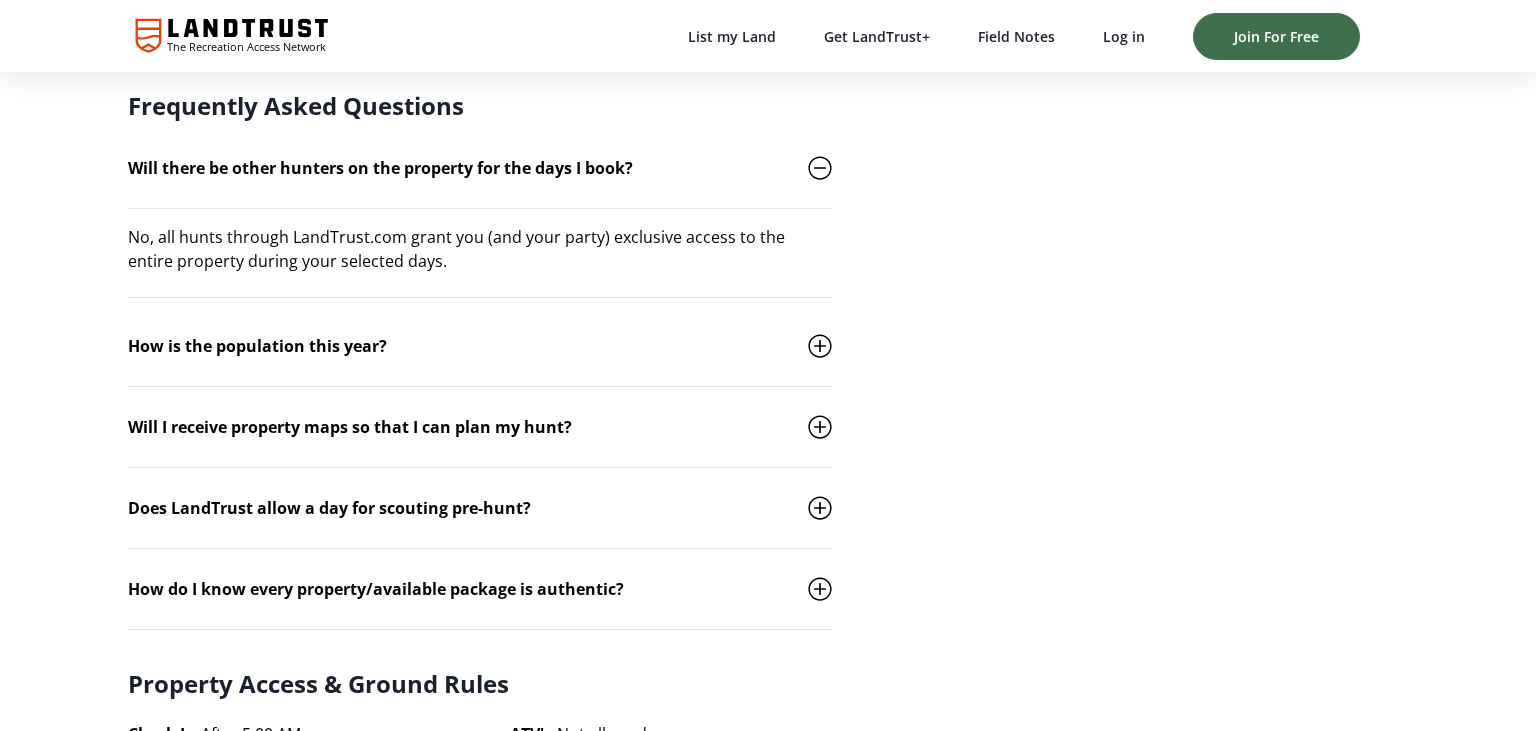 scroll, scrollTop: 4374, scrollLeft: 0, axis: vertical 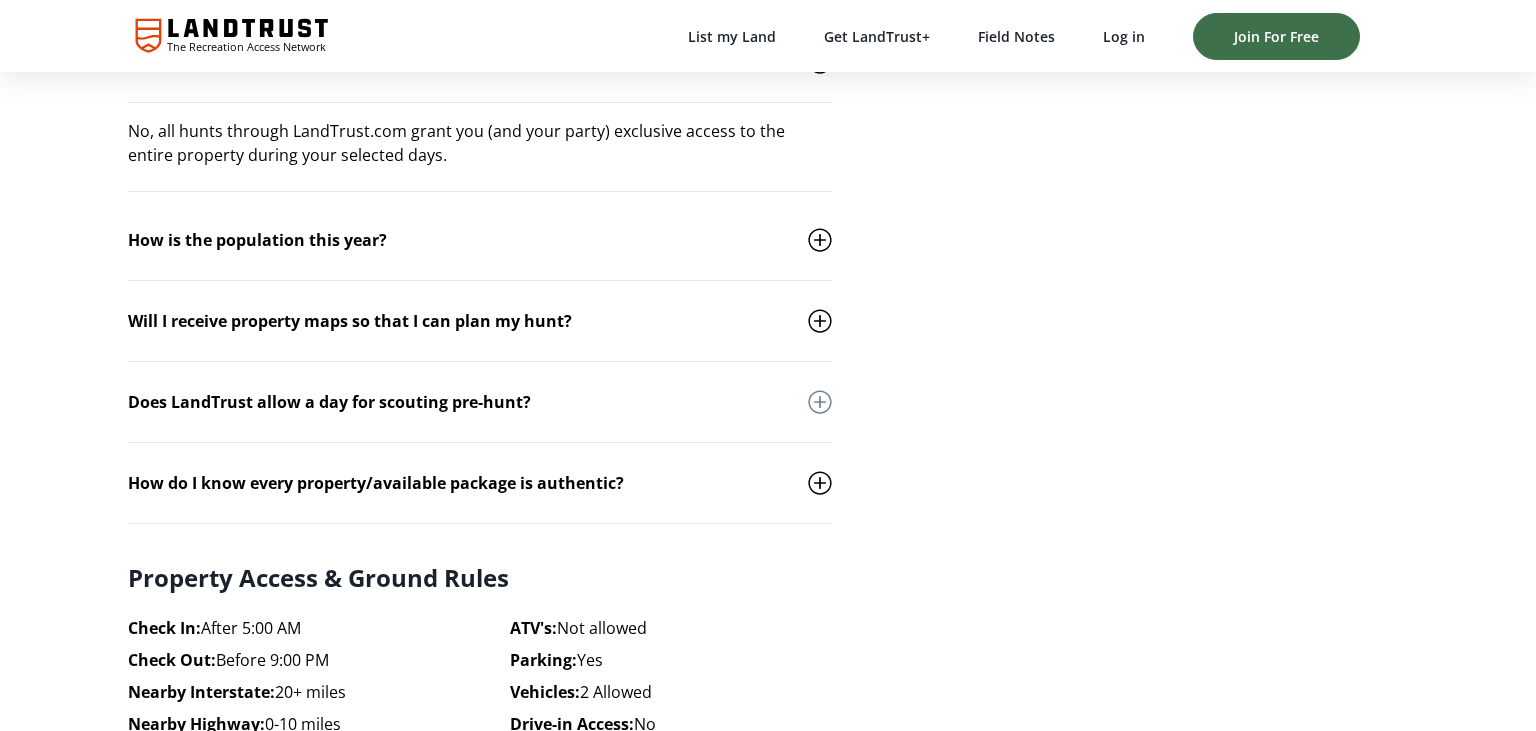 click 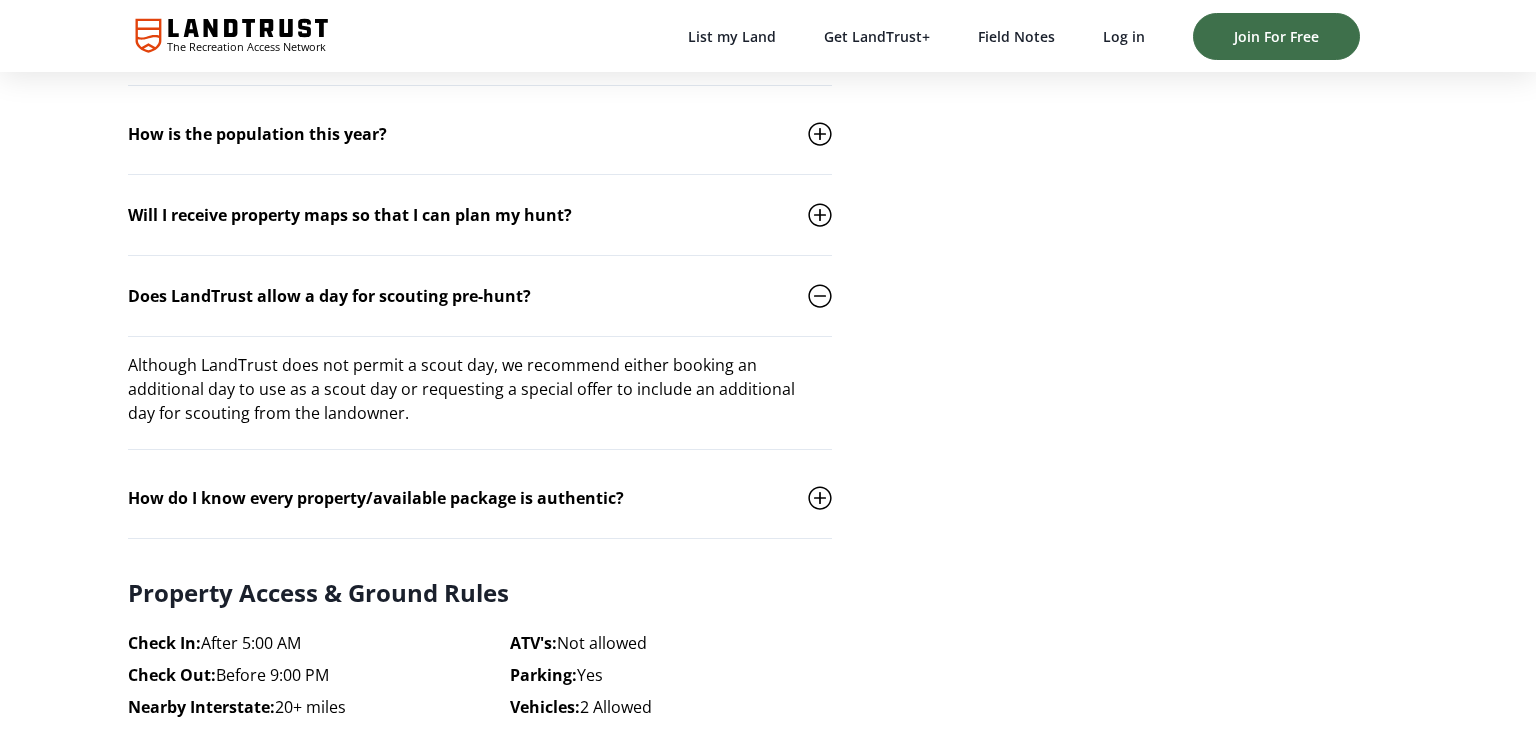 scroll, scrollTop: 4585, scrollLeft: 0, axis: vertical 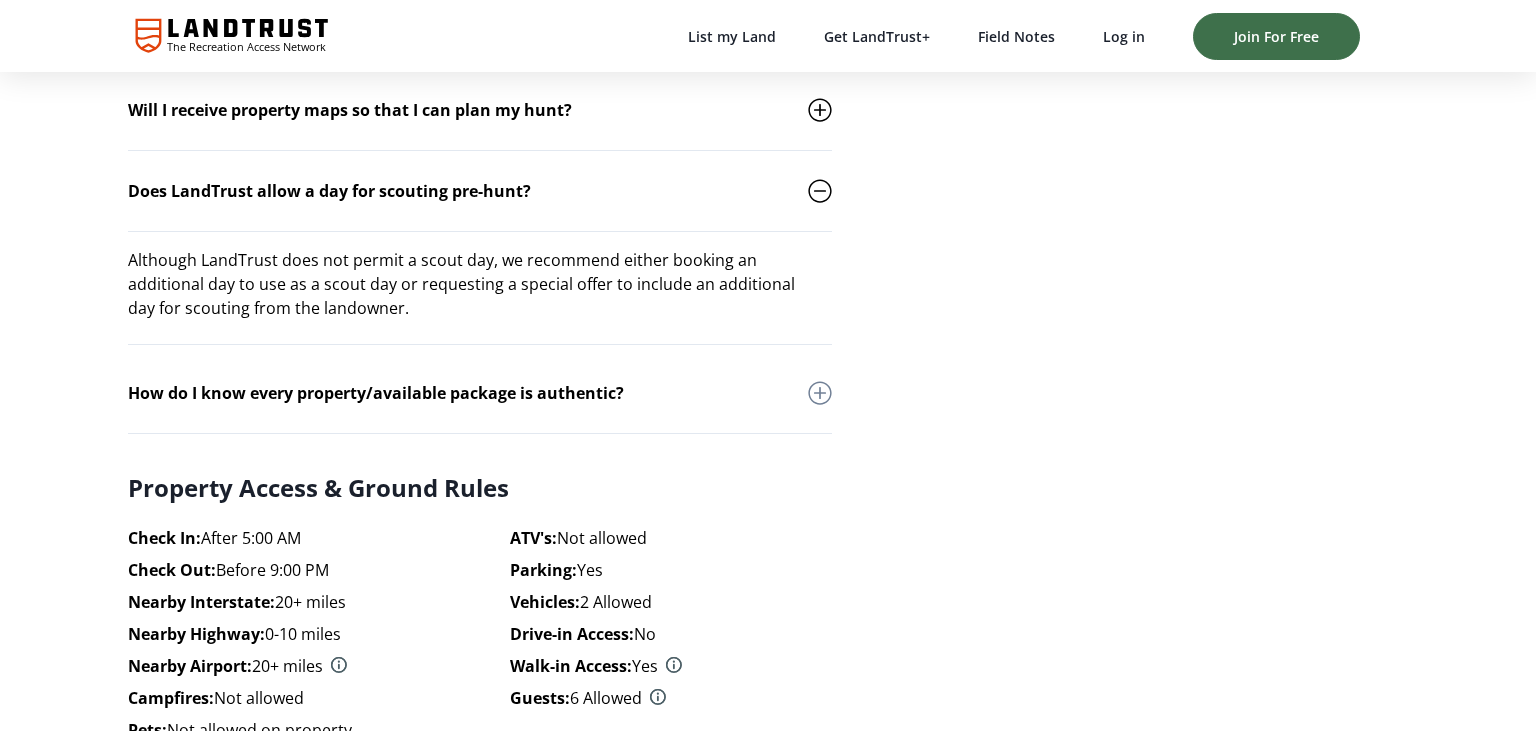 click 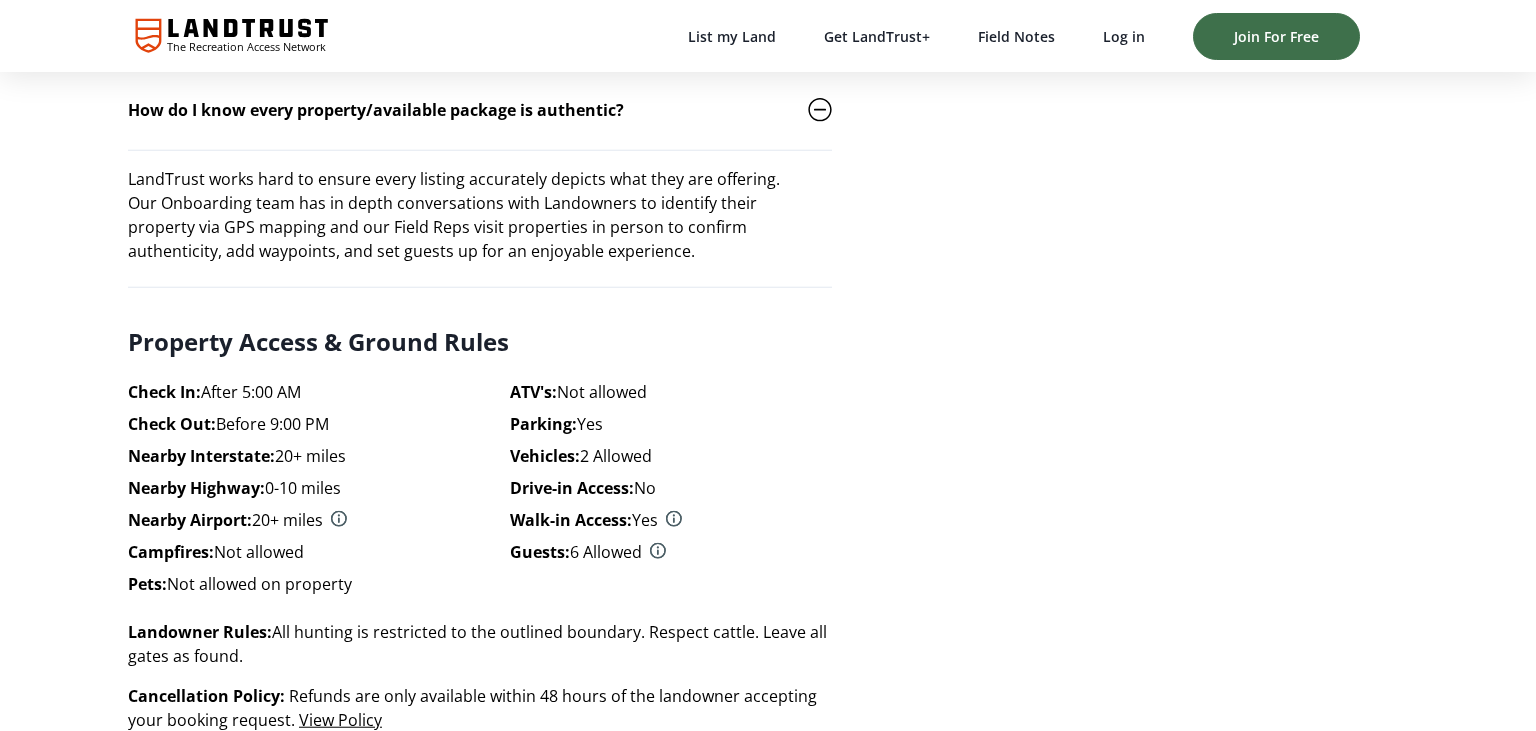 scroll, scrollTop: 4902, scrollLeft: 0, axis: vertical 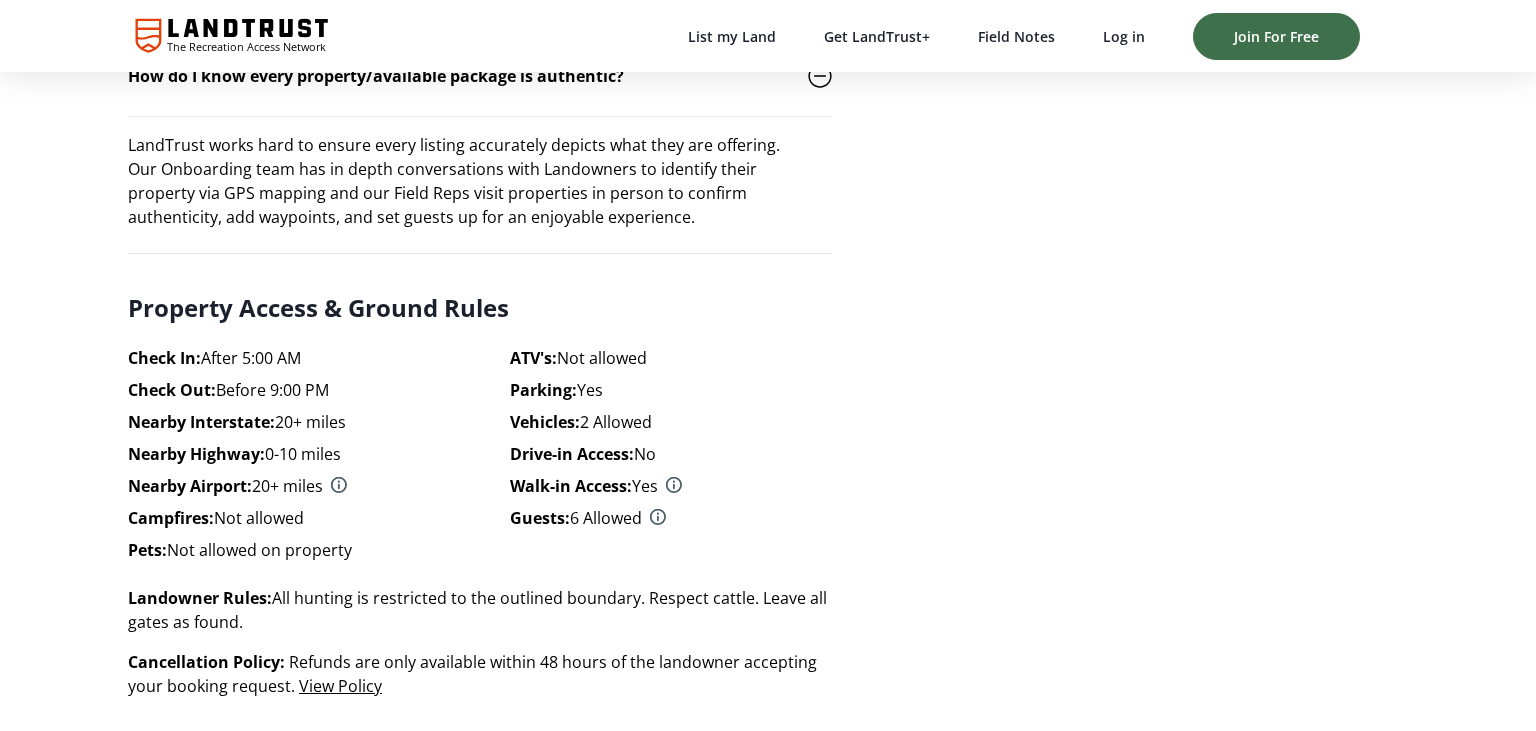 click 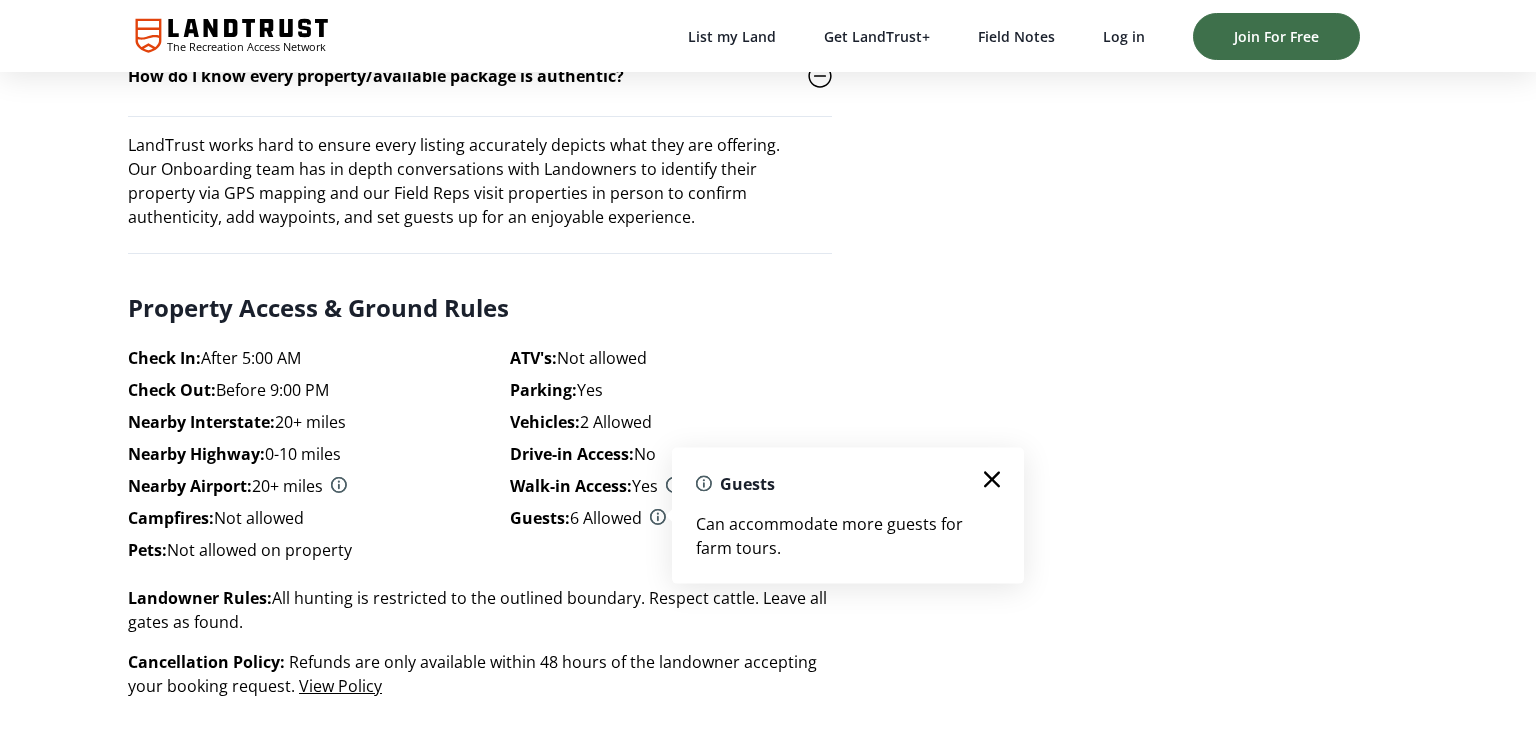 click on "Guests" at bounding box center [848, 484] 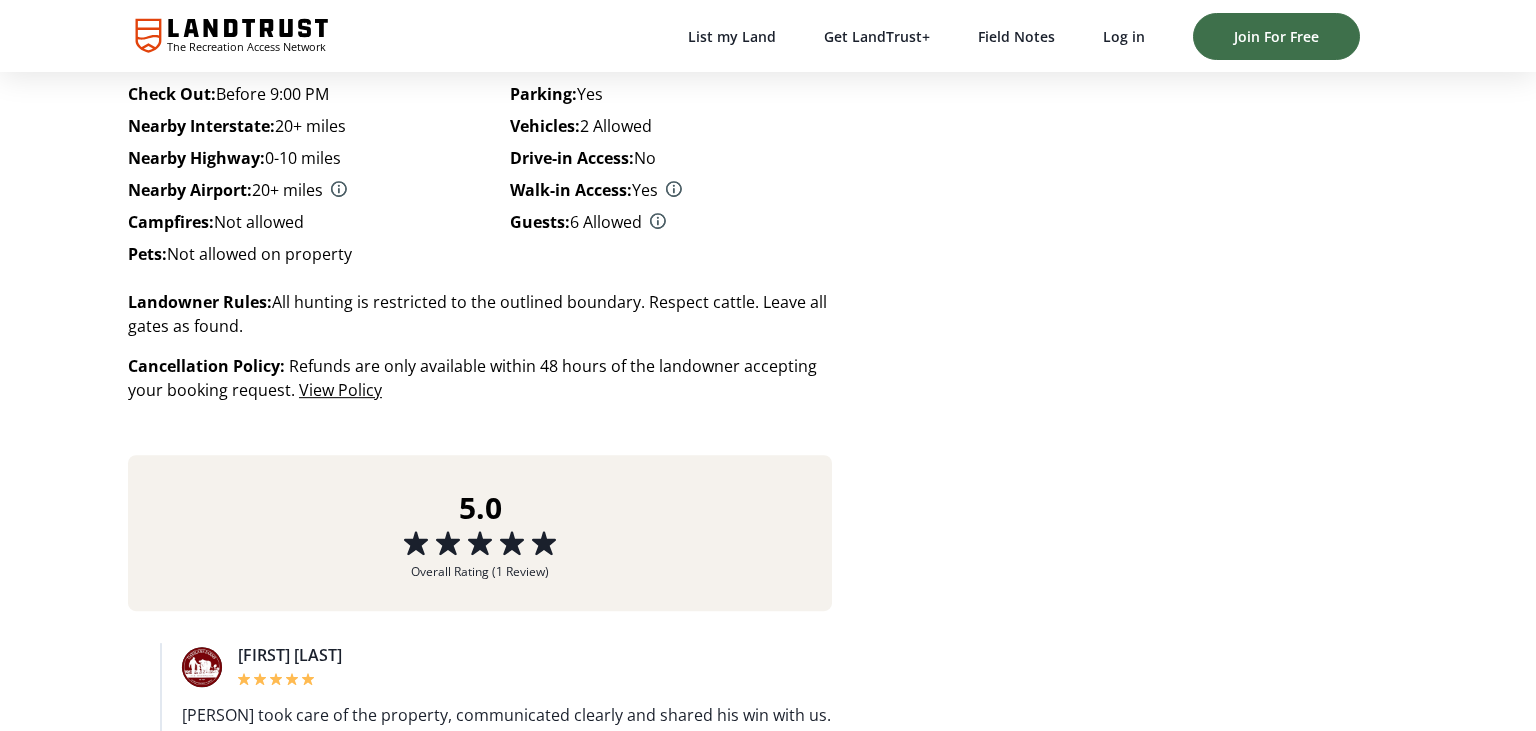 scroll, scrollTop: 5219, scrollLeft: 0, axis: vertical 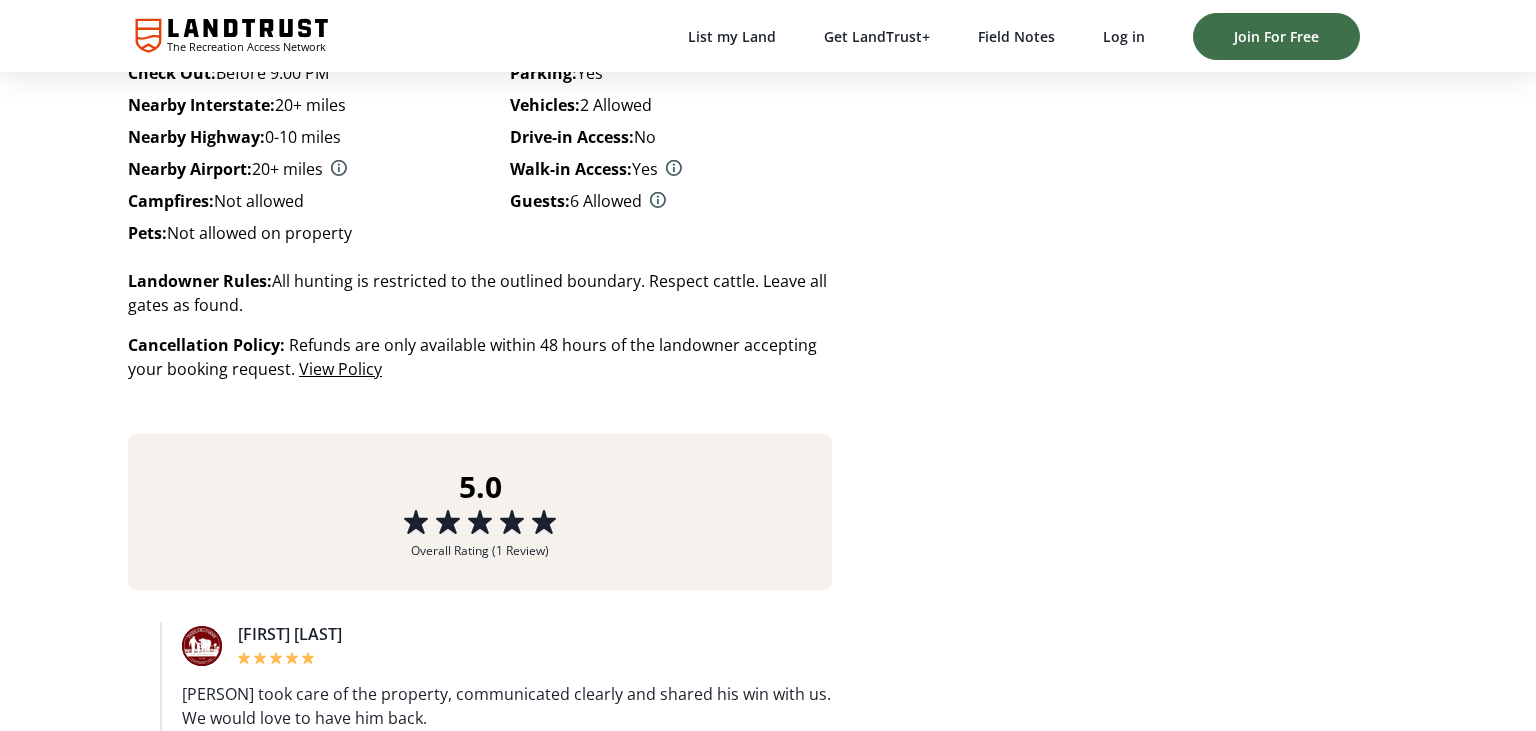 click on "$75.00 per Guest Package Includes 1 Guest 1 Day Choose Your Party Size 1  Guest 2  Guests 3  Guests 4  Guests 5  Guests 6  Guests Choose the Date(s) for Your Trip Choose your start and end dates Continue with Booking Pricing Details $75.00 x 3 Guests x 1 Day $225.00 Booking Fee + $33.75 Conservation Donation + $10.00 Total $268.75 * Prices are for exclusive access to this property. Book Now, Pay Later with Credova Get a real-time decision on available financing options. Based on your application acceptance, you will receive a virtual debit card from Credova that you can use for this LandTrust booking. How it works Select the "Get Prequalified" button at checkout. Complete the application to receive your financing options and see what options are available for your LandTrust booking. Once you see the virtual debit card in the Credova application, complete your LandTrust booking by using the new card provided by Credova at checkout. Close Upgrade Today To Get Early Access to the newest properties and hunts." at bounding box center [1152, 166] 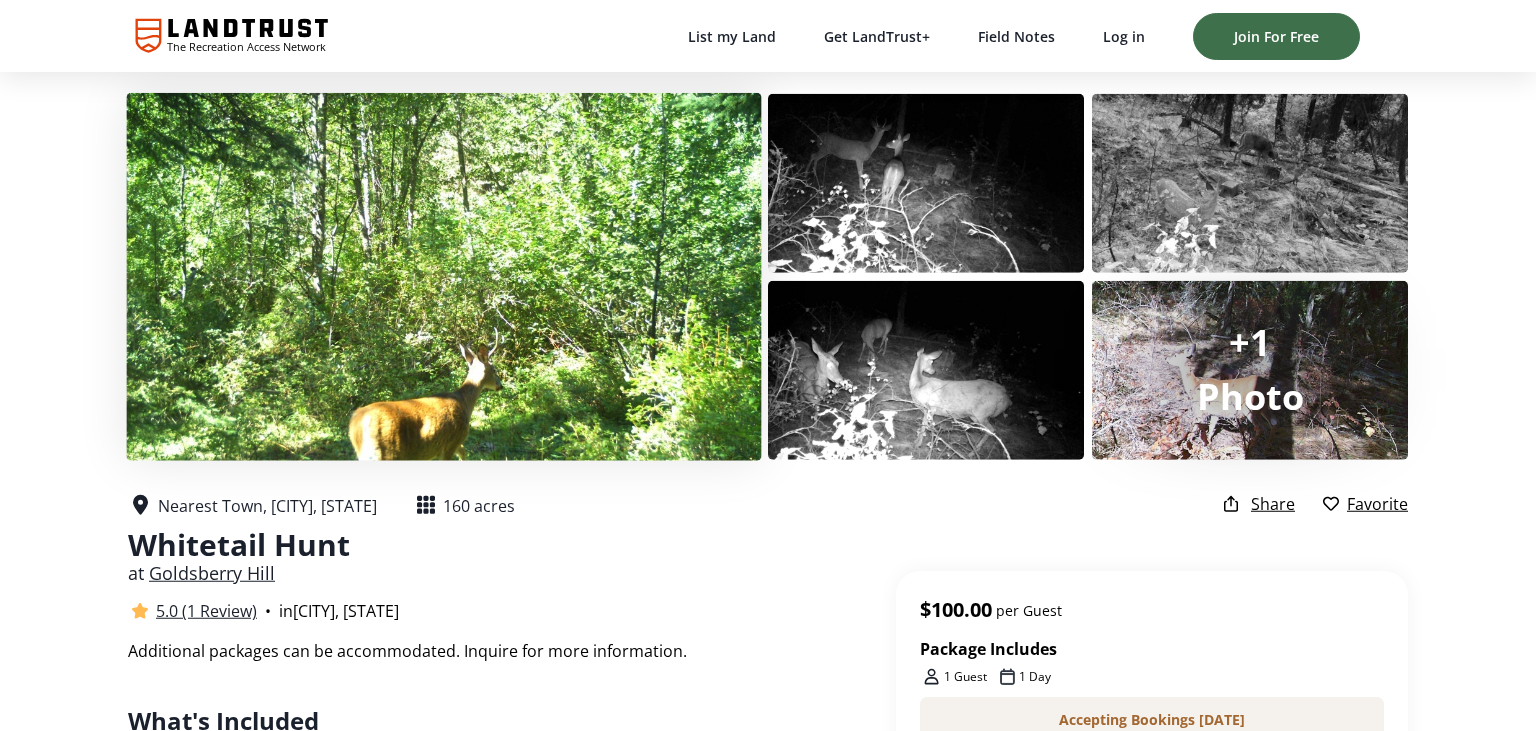 scroll, scrollTop: 0, scrollLeft: 0, axis: both 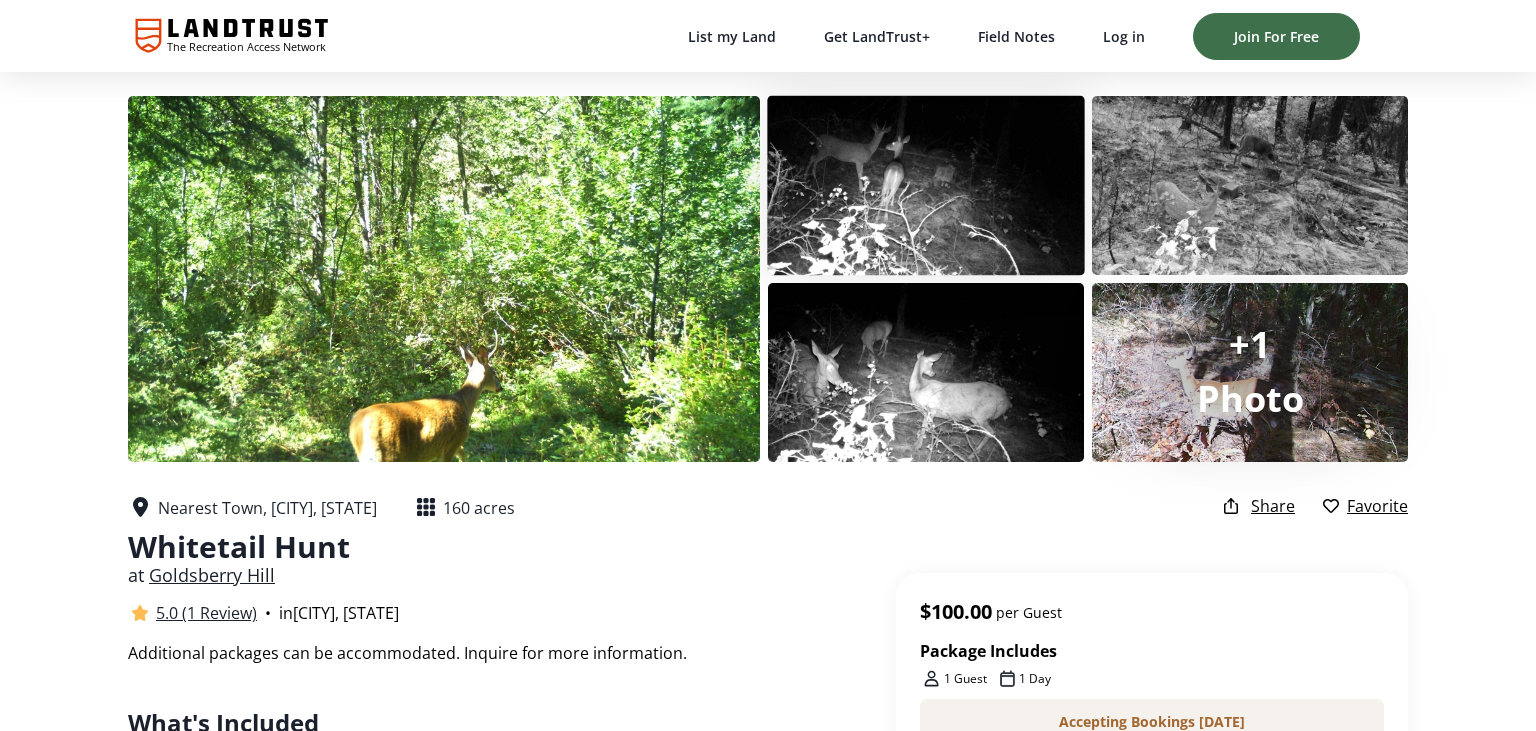 click at bounding box center [926, 186] 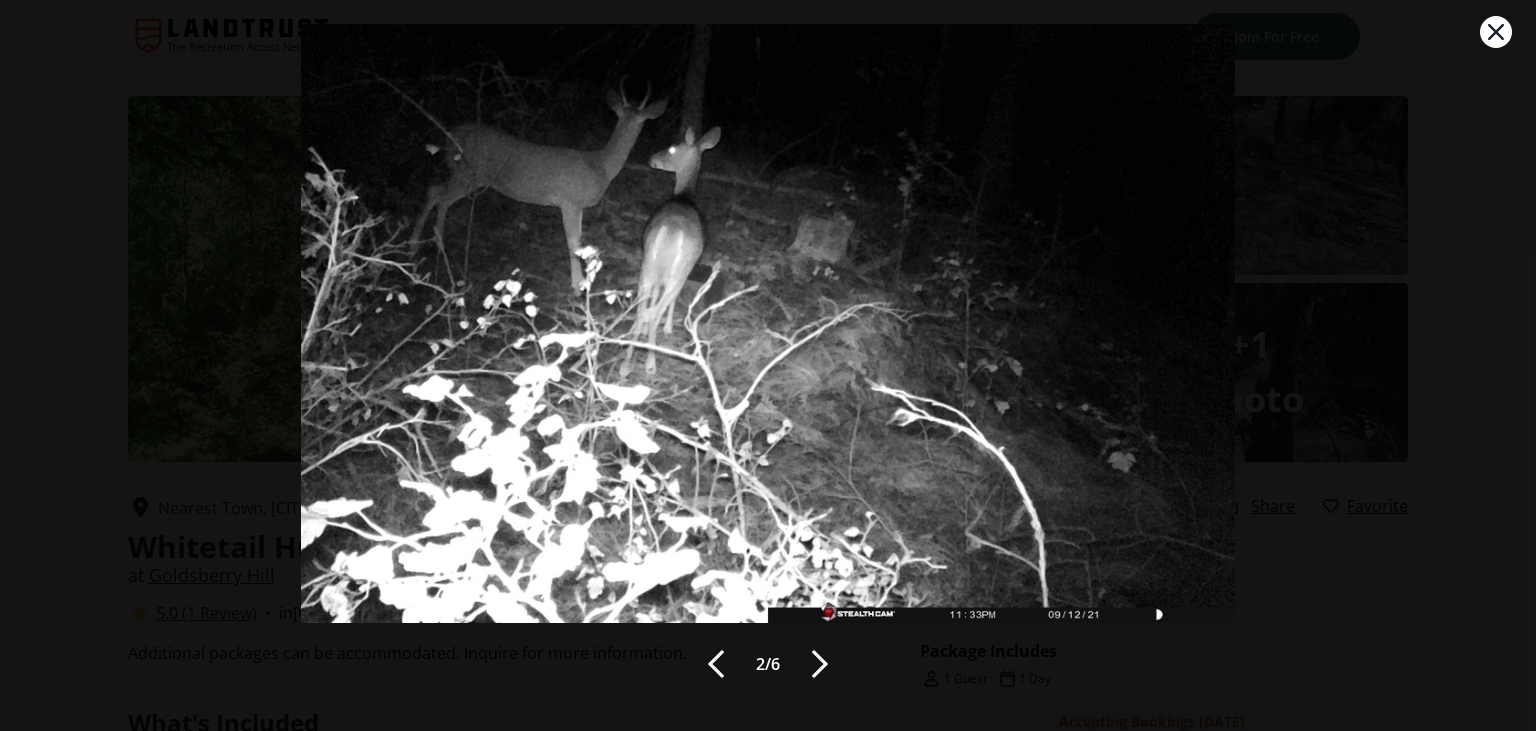 scroll, scrollTop: 53, scrollLeft: 0, axis: vertical 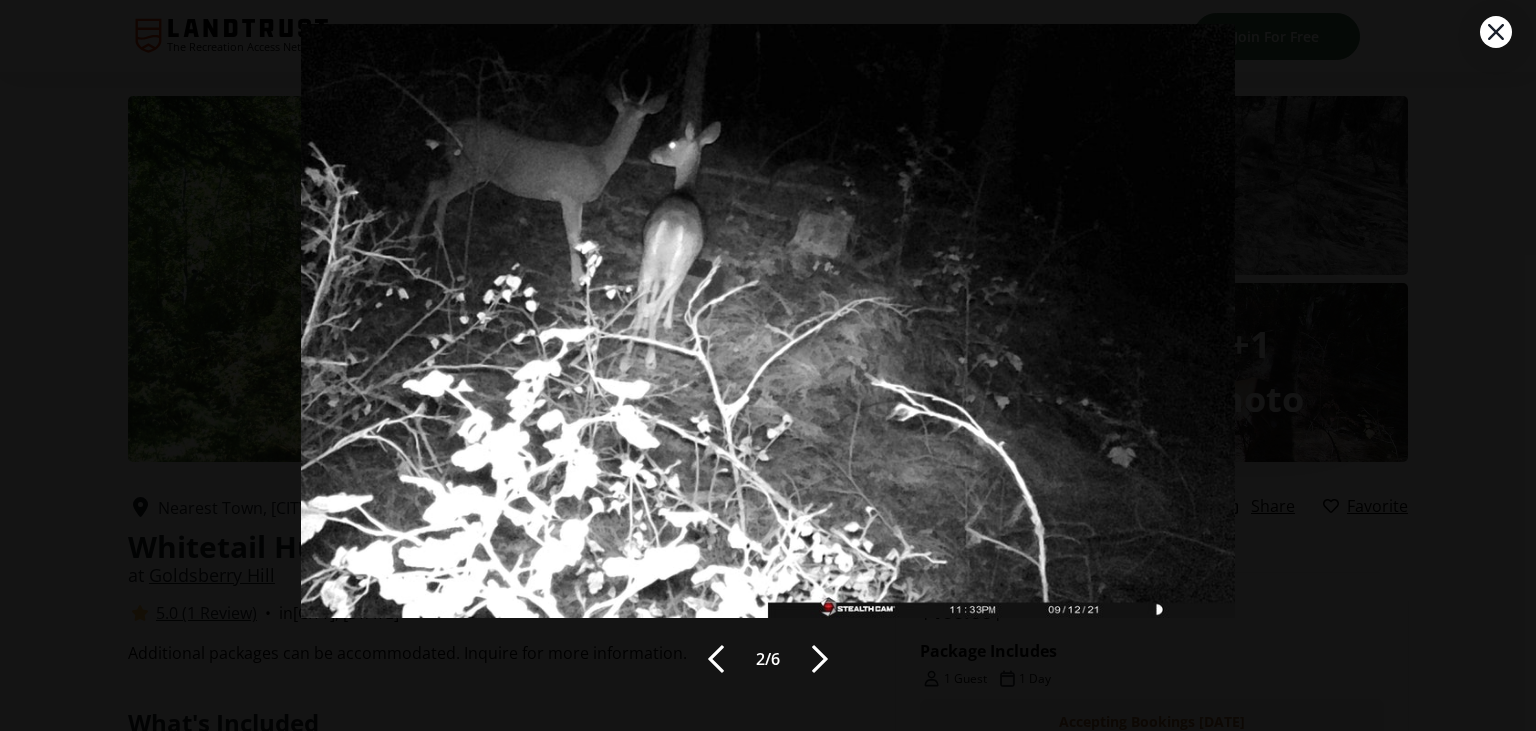 click at bounding box center [820, 659] 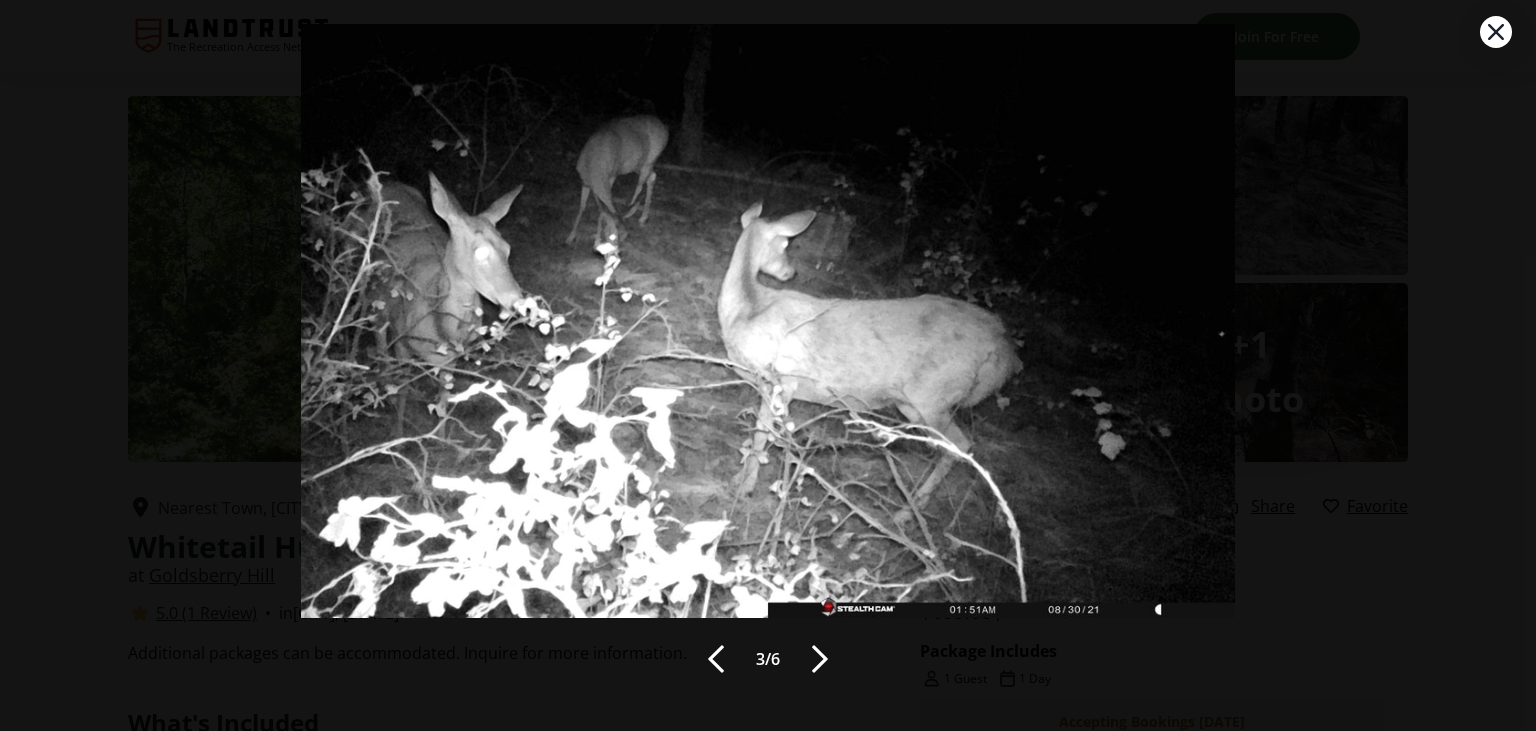 click at bounding box center [820, 659] 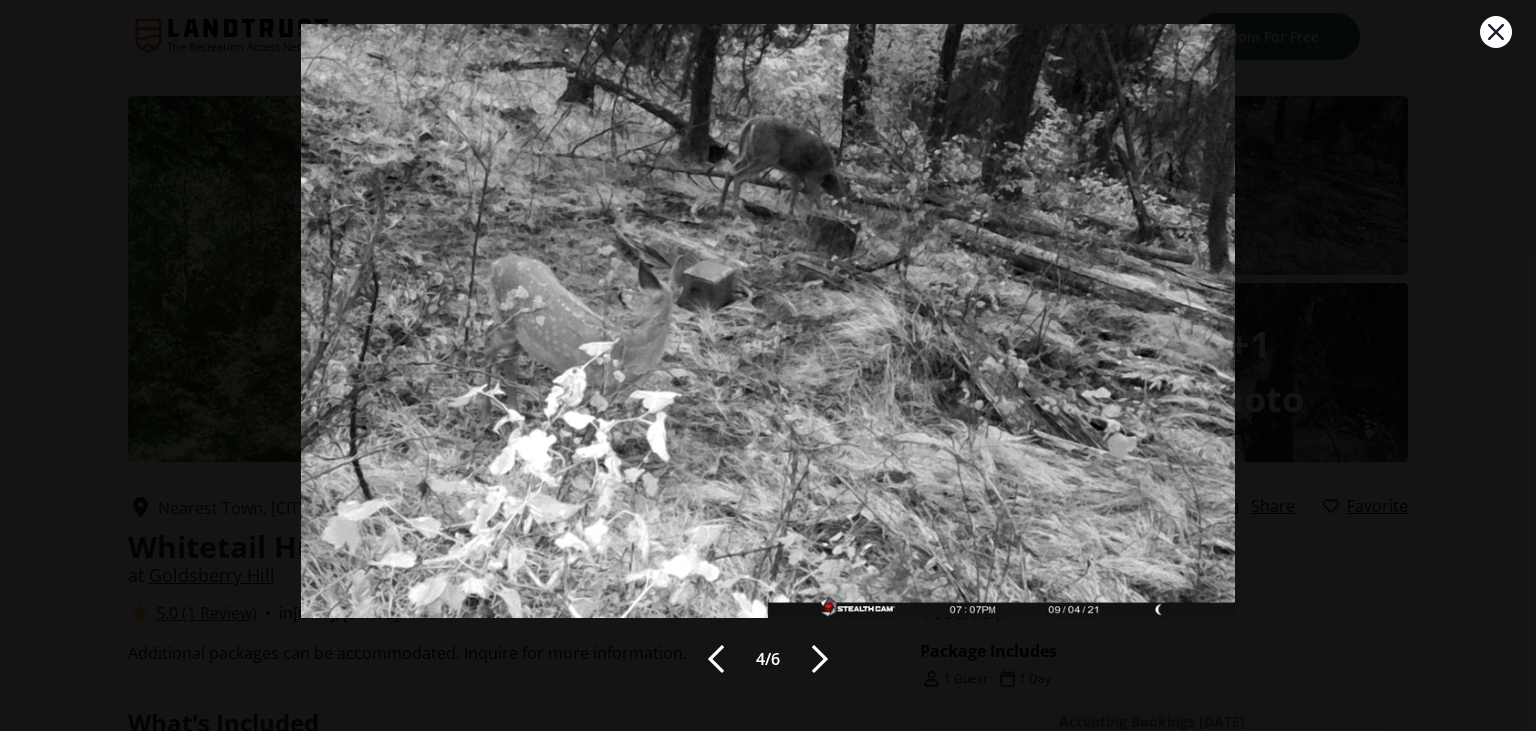 click at bounding box center [820, 659] 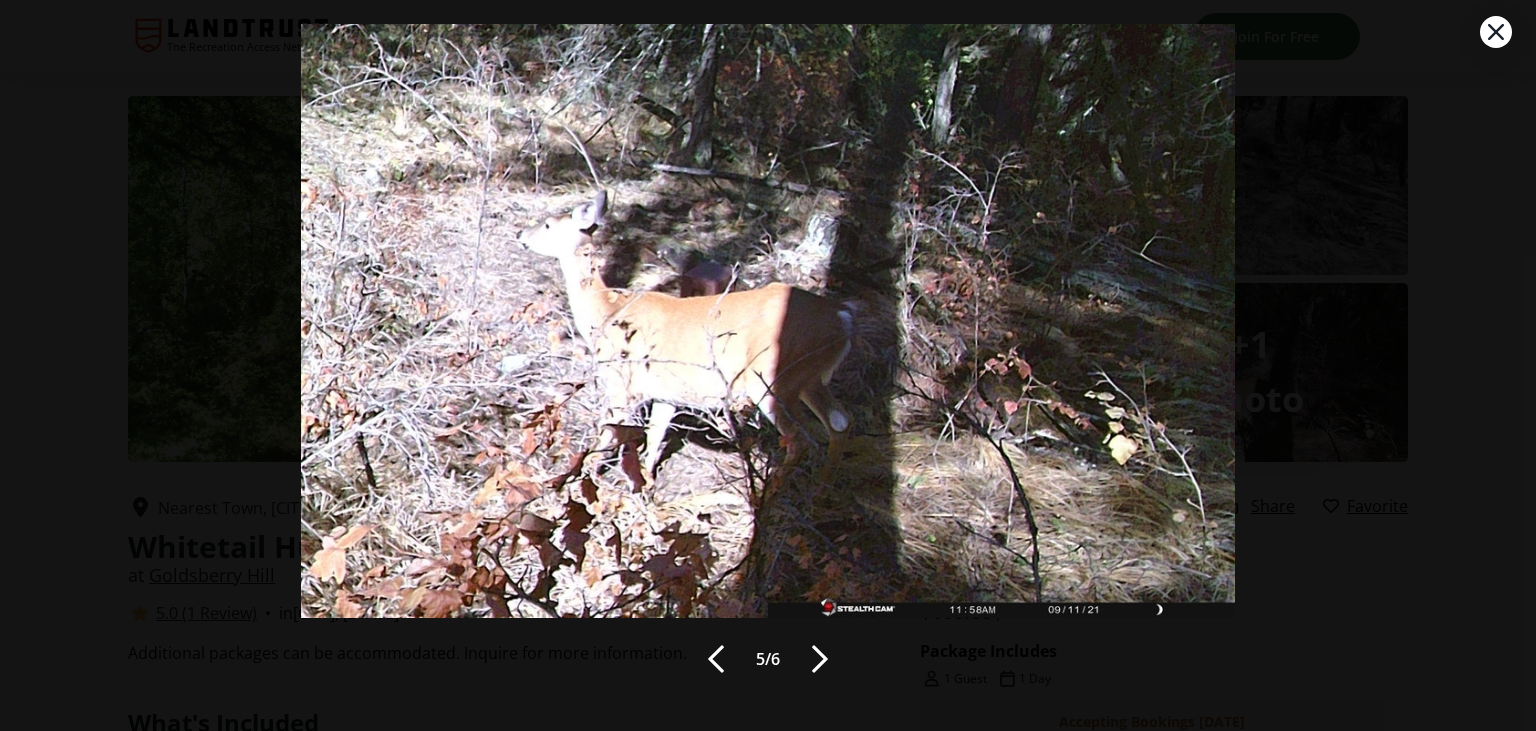 click at bounding box center (820, 659) 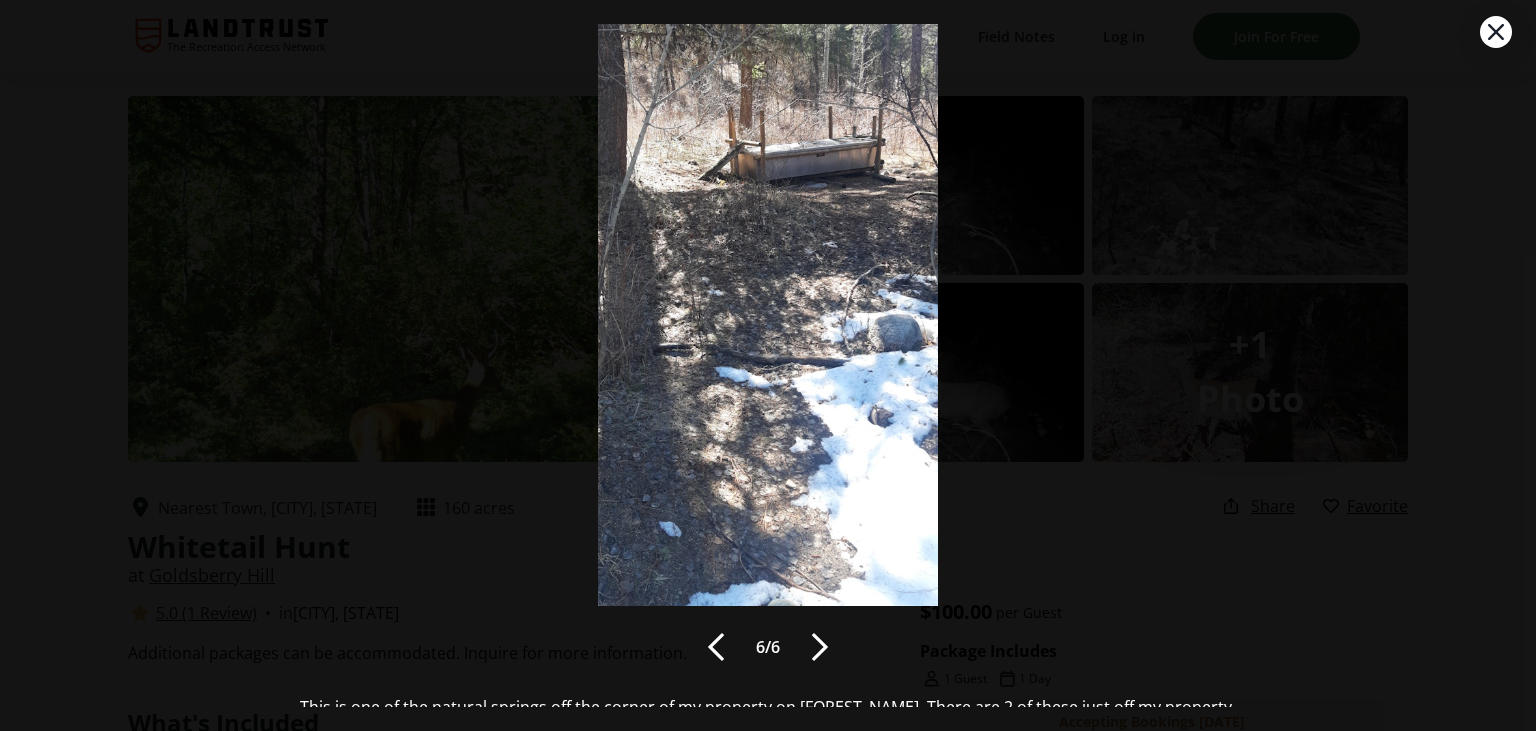 scroll, scrollTop: 41, scrollLeft: 0, axis: vertical 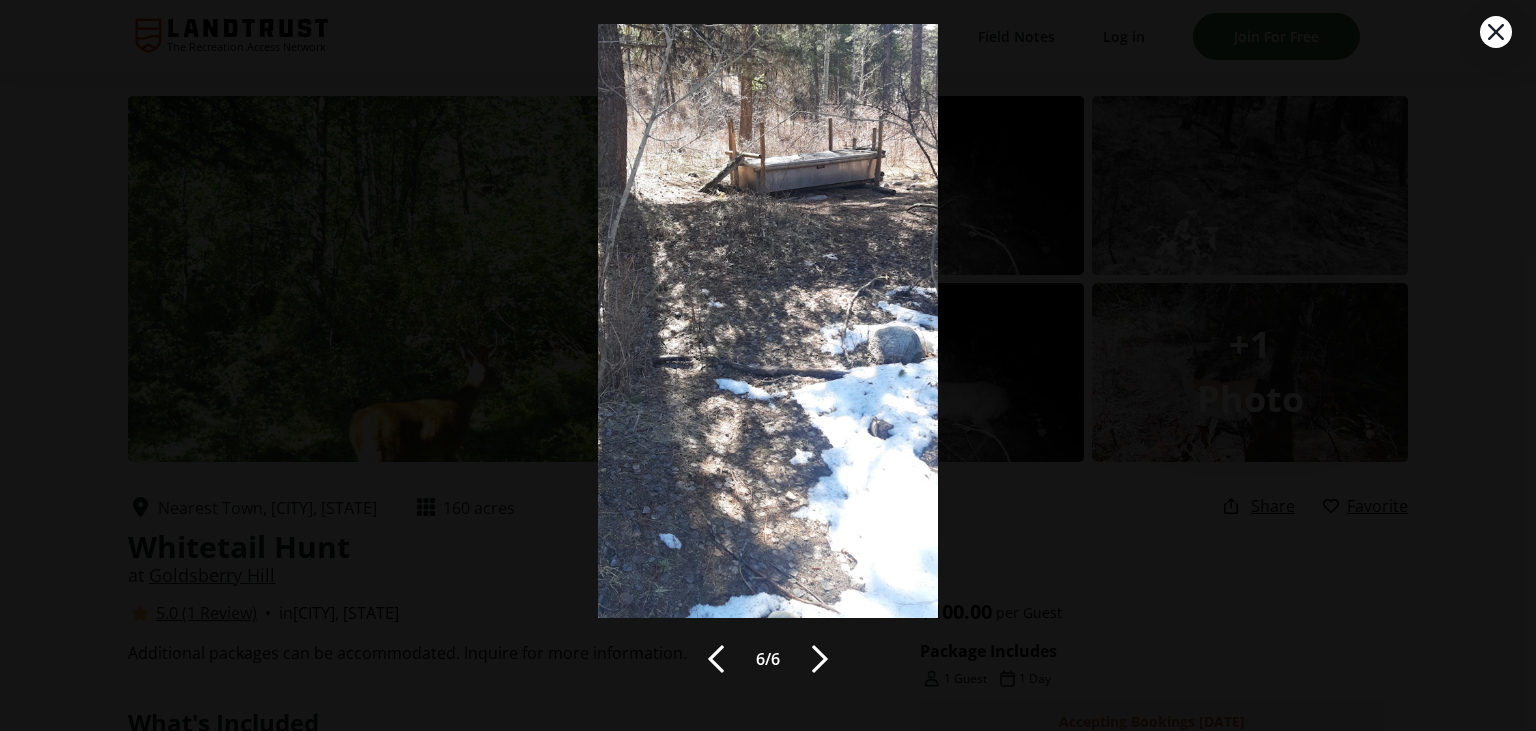 click at bounding box center [820, 659] 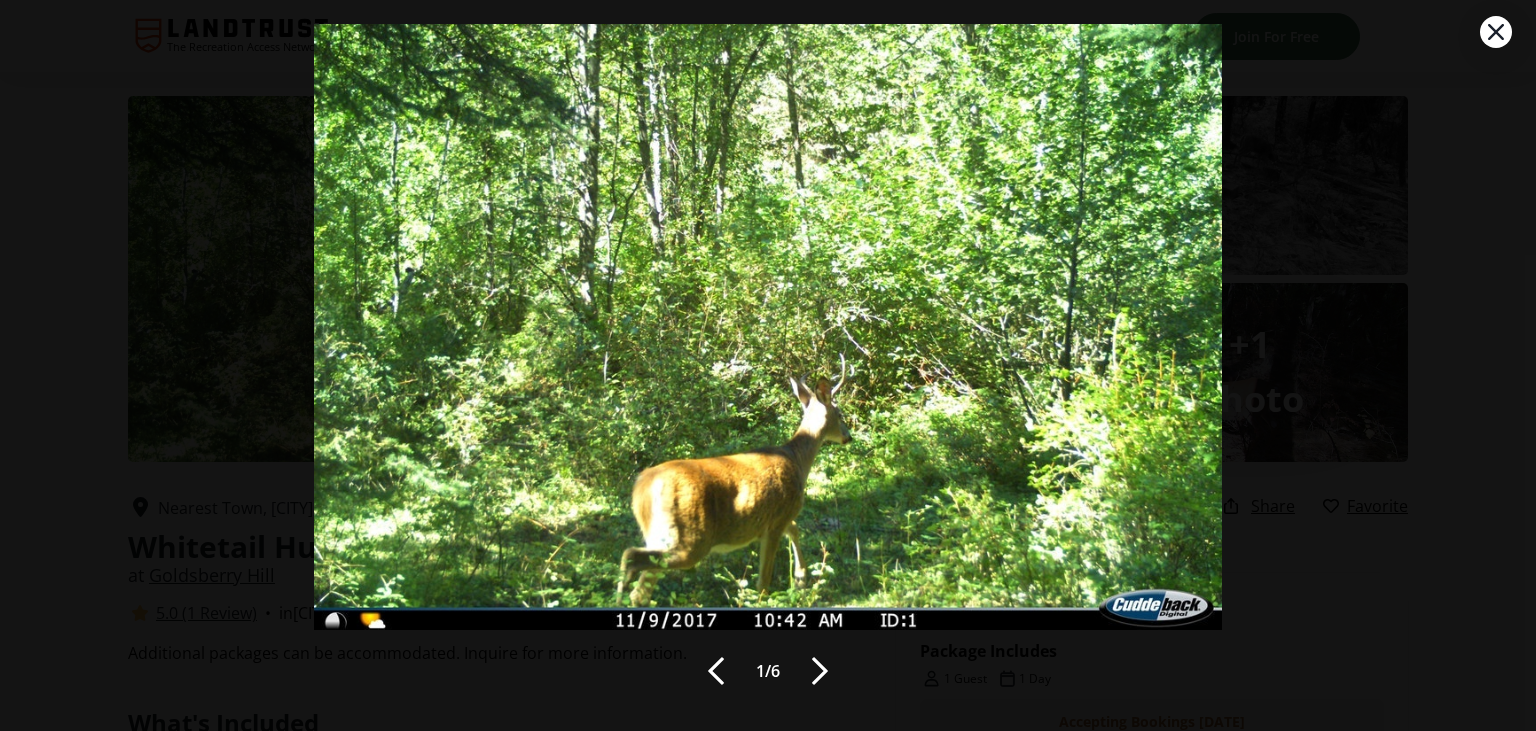 scroll, scrollTop: 53, scrollLeft: 0, axis: vertical 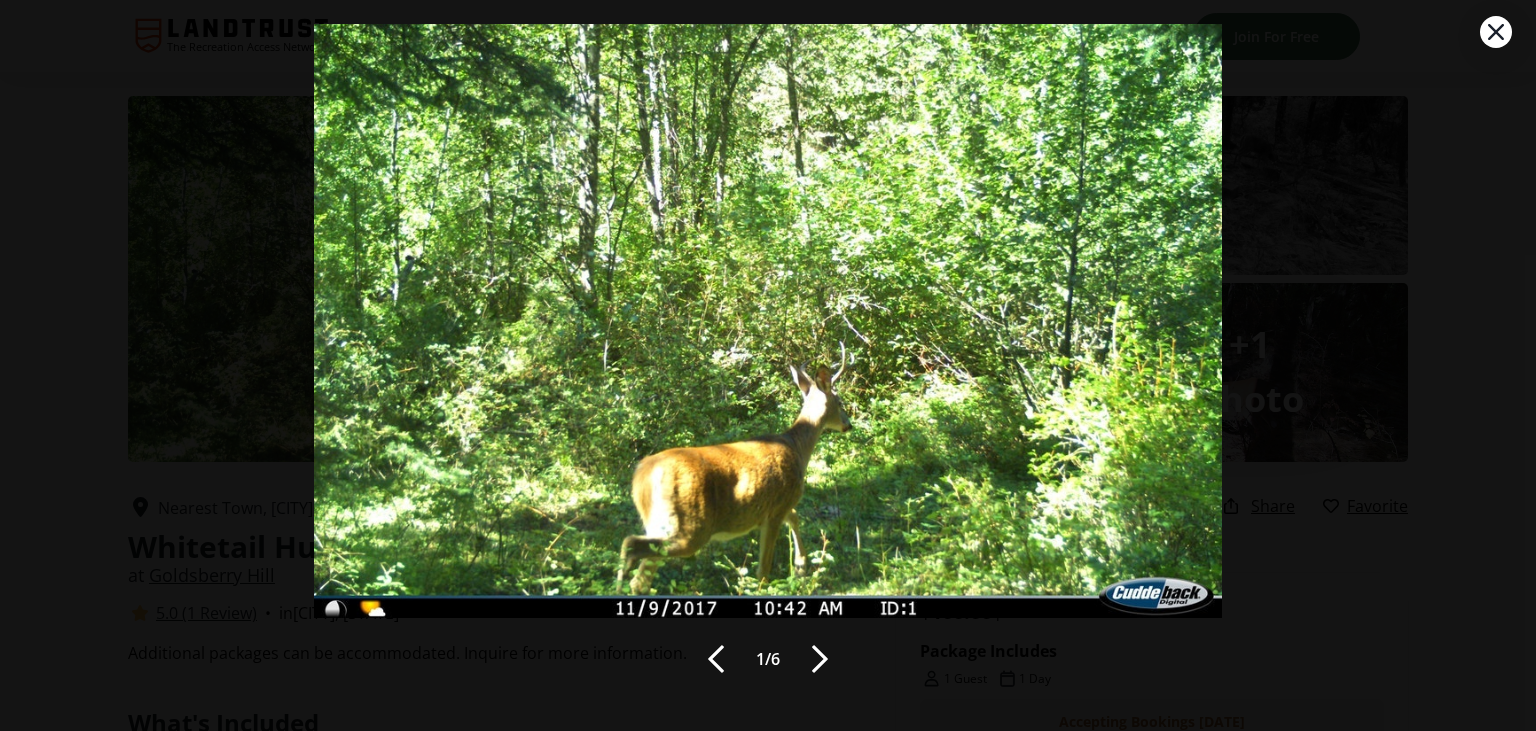 click 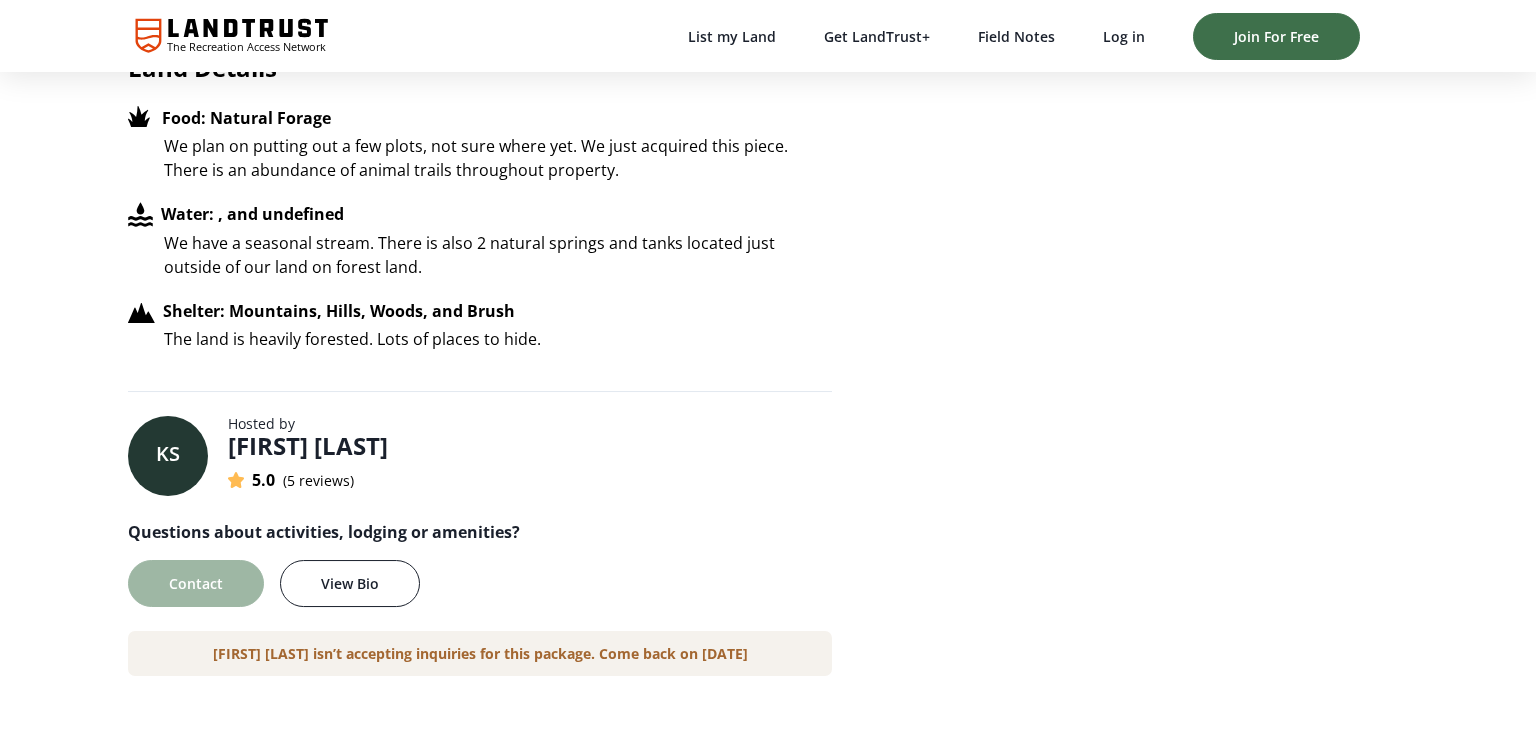 scroll, scrollTop: 1478, scrollLeft: 0, axis: vertical 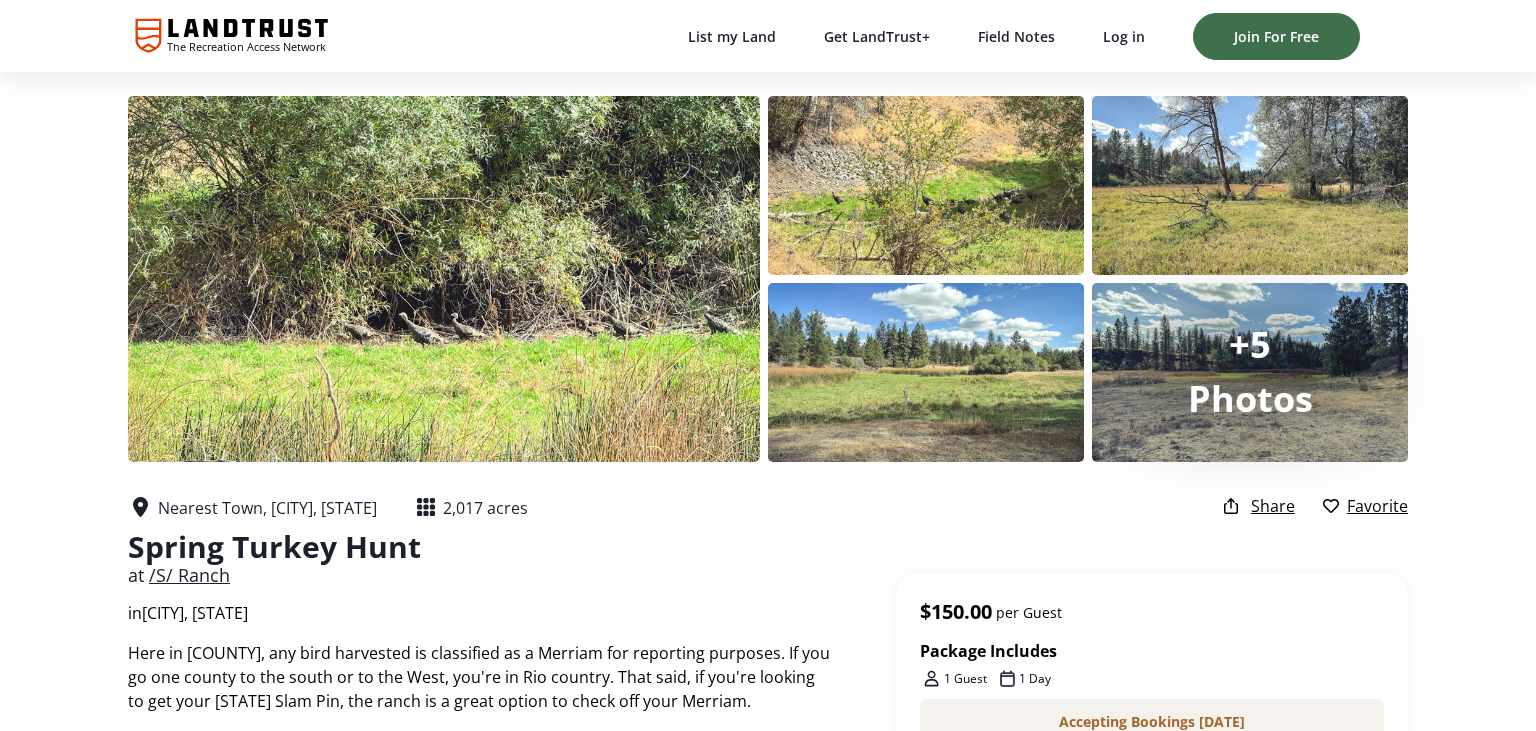 click on "Nearest Town, [CITY], [STATE] 2,017 acres Spring Turkey Hunt at /S/ Ranch in [CITY], [STATE] Package Includes 1 Guest 1 Day Share Favorite" at bounding box center (768, 562) 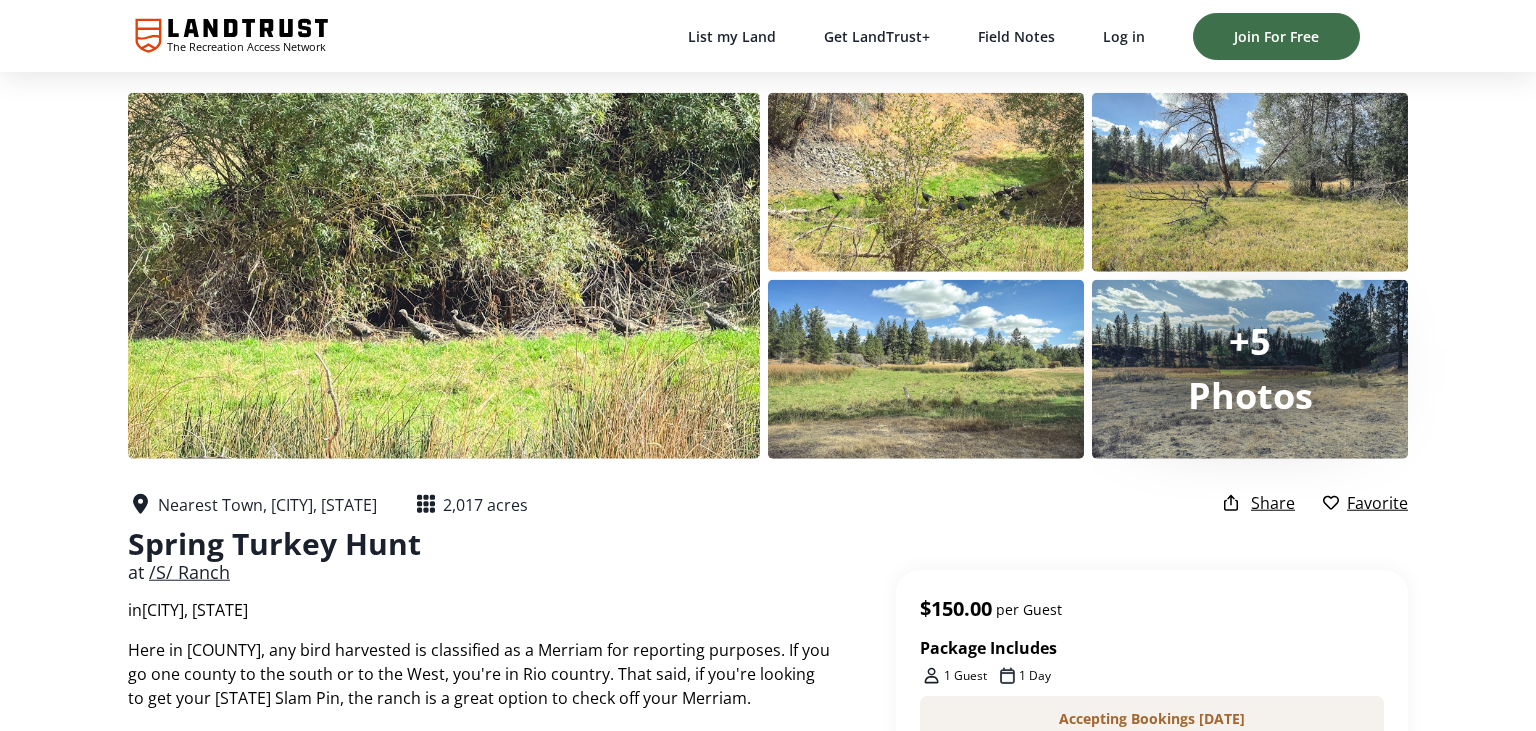 scroll, scrollTop: 0, scrollLeft: 0, axis: both 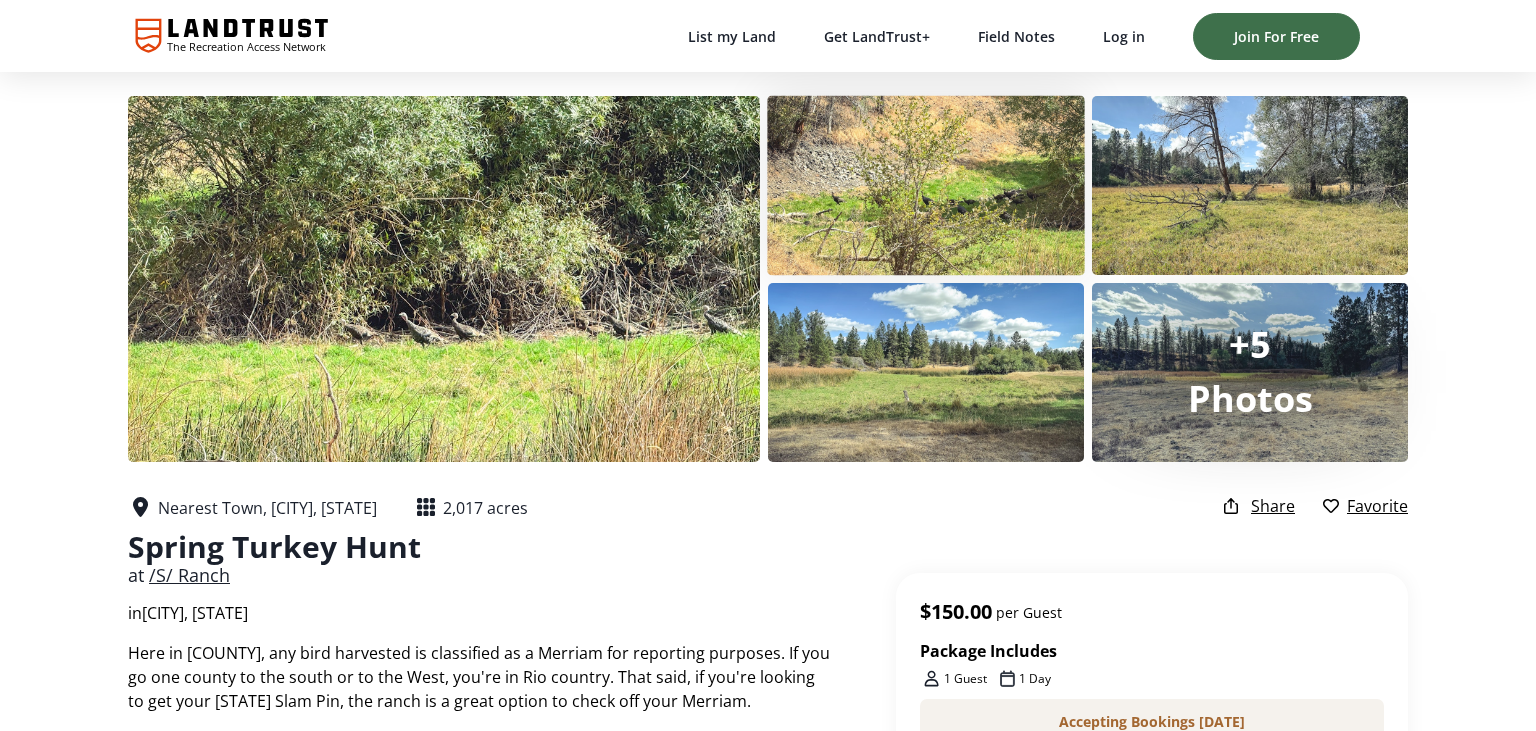 click at bounding box center (926, 186) 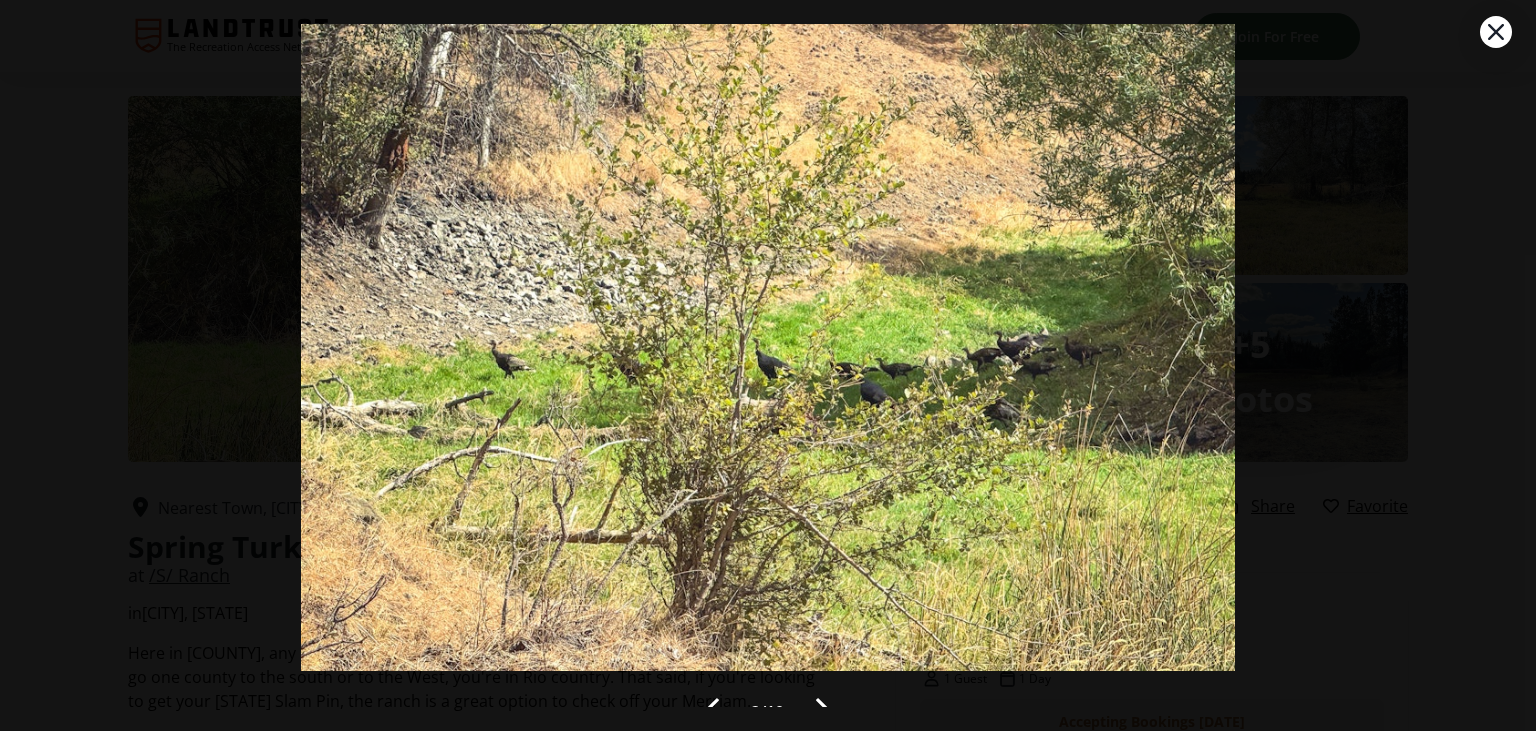 click at bounding box center (824, 712) 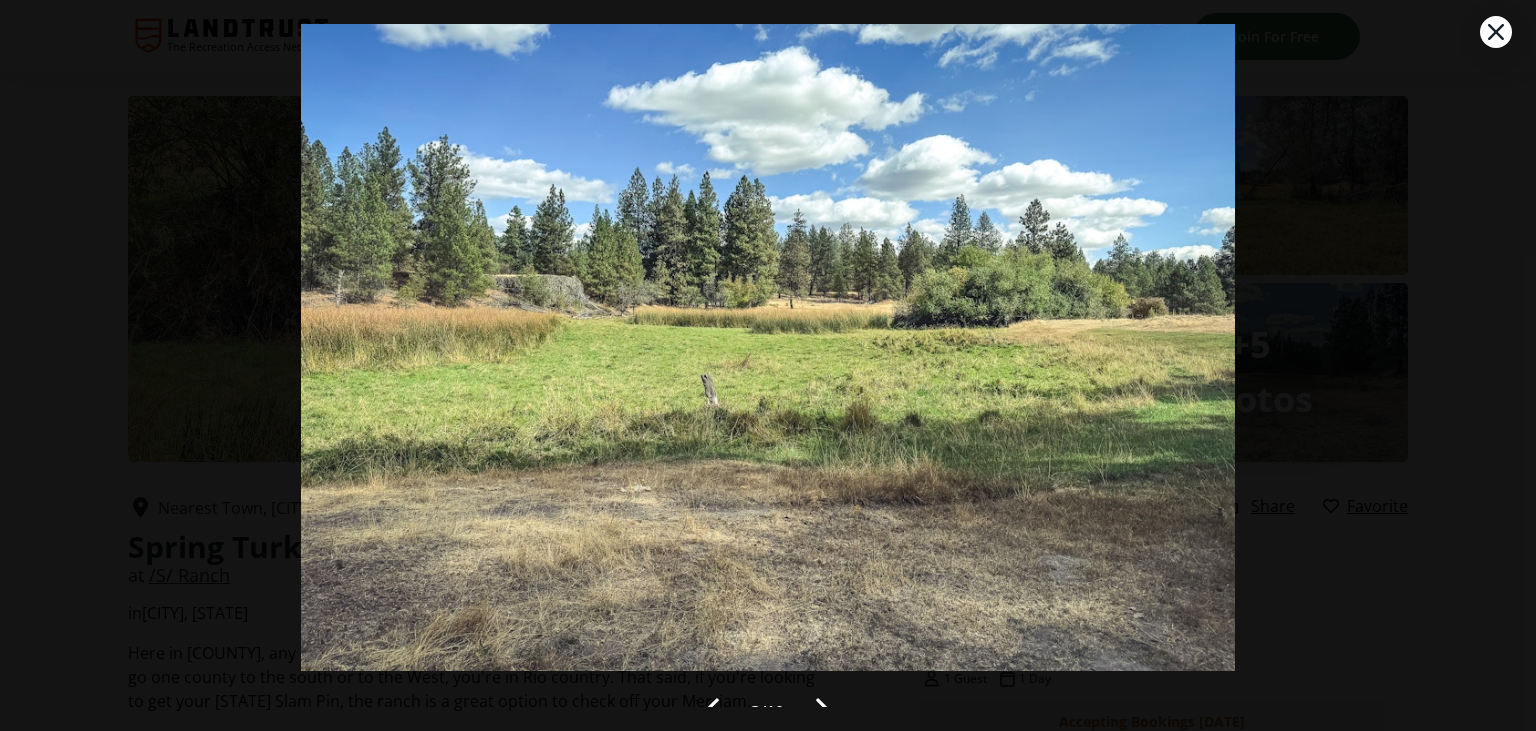click at bounding box center (824, 712) 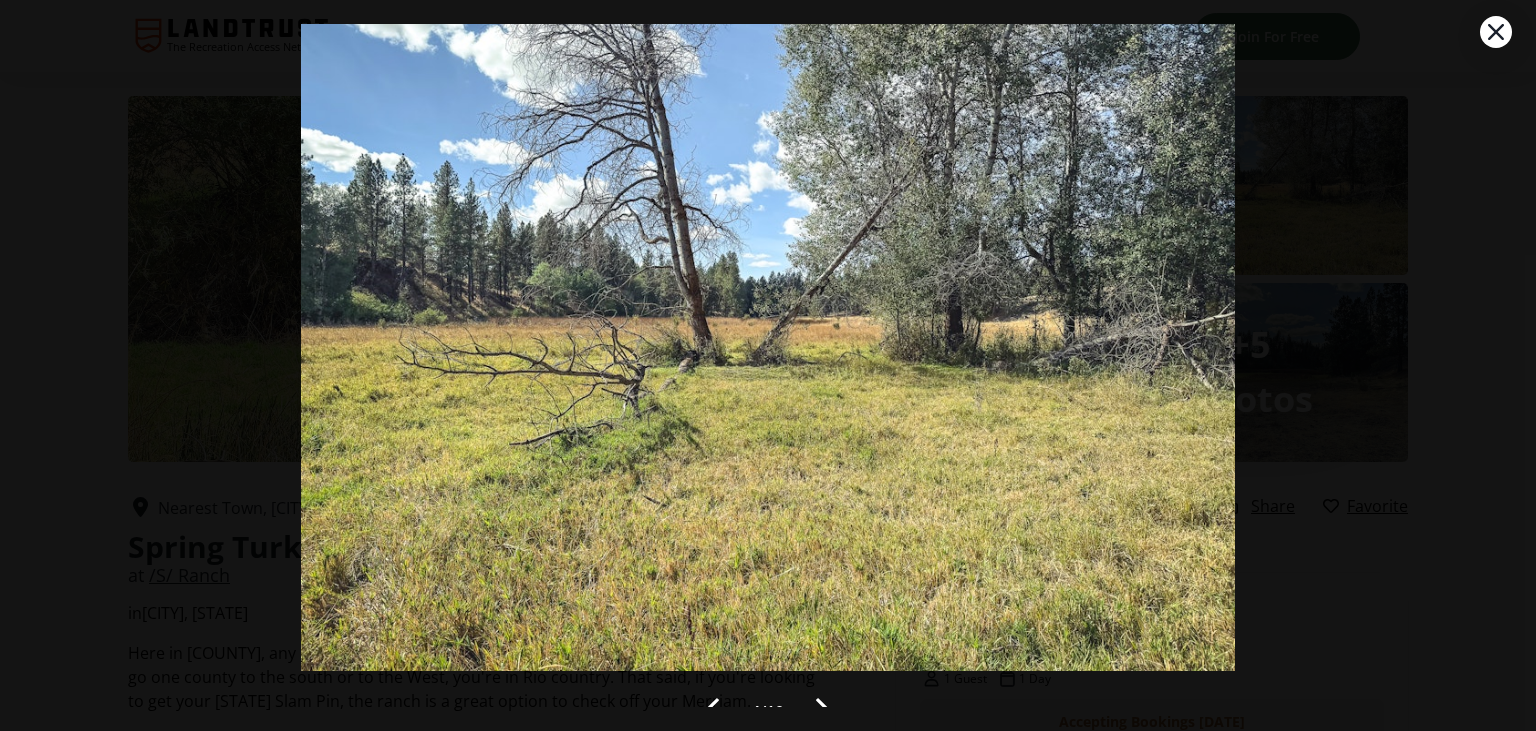 click at bounding box center (824, 712) 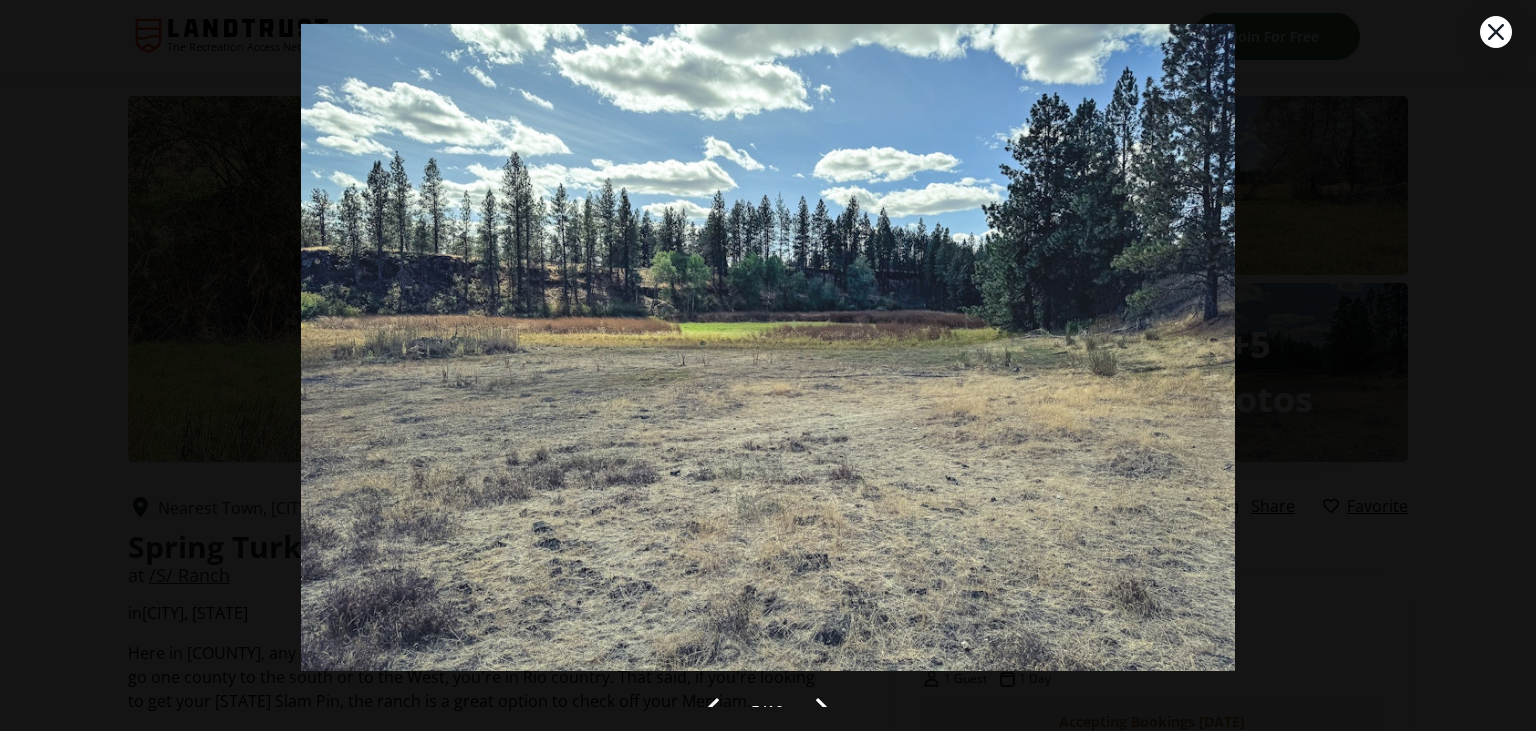 click at bounding box center [824, 712] 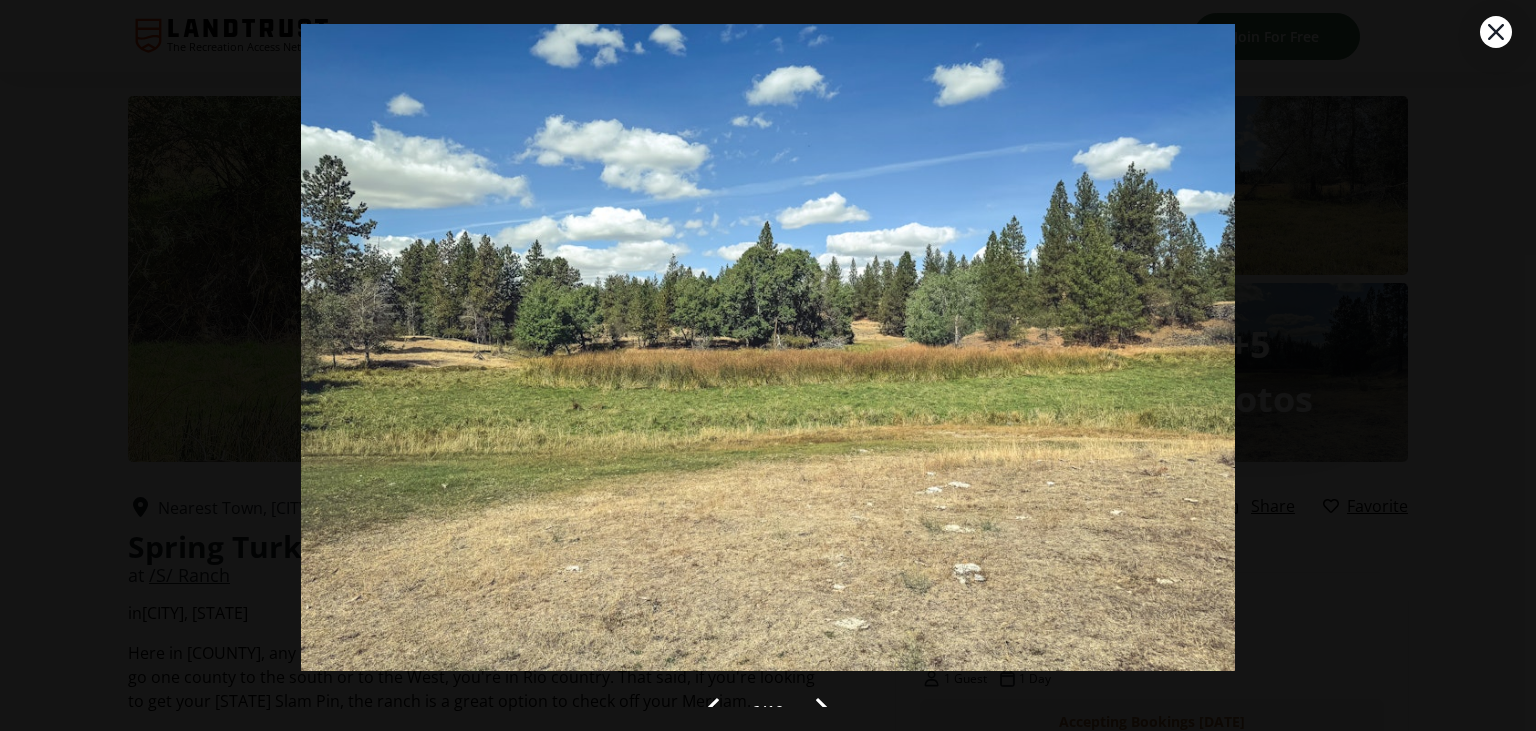 click at bounding box center [824, 712] 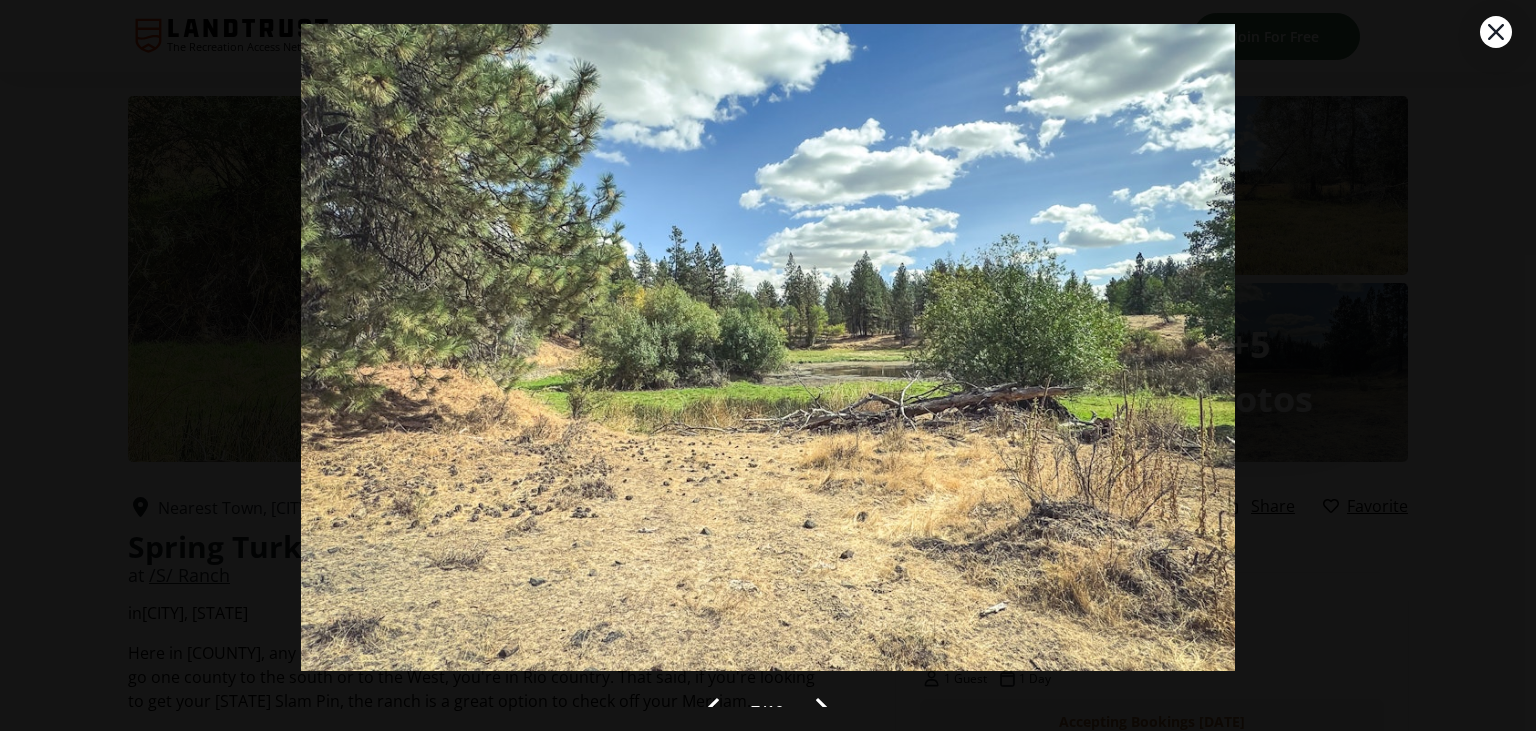 click at bounding box center [824, 712] 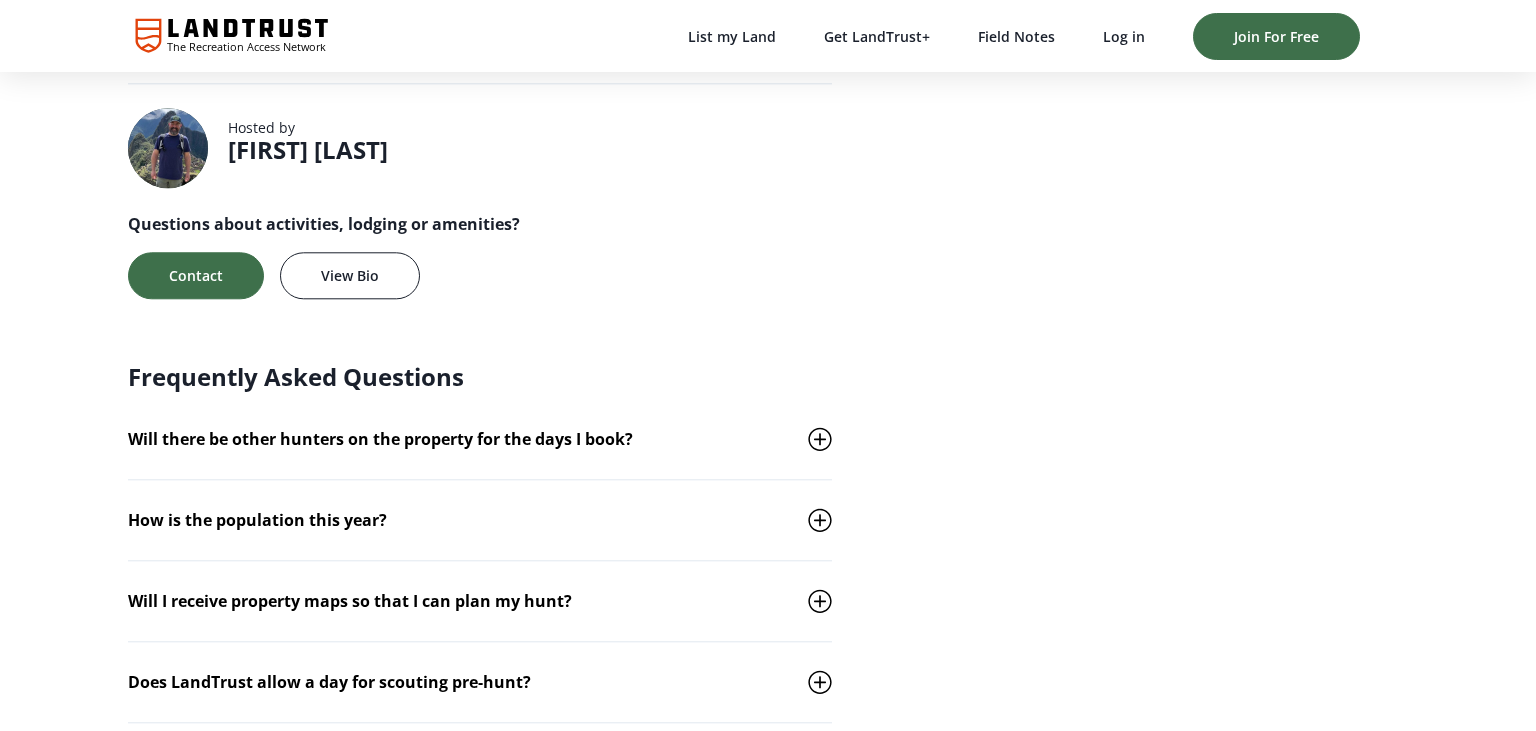 scroll, scrollTop: 2006, scrollLeft: 0, axis: vertical 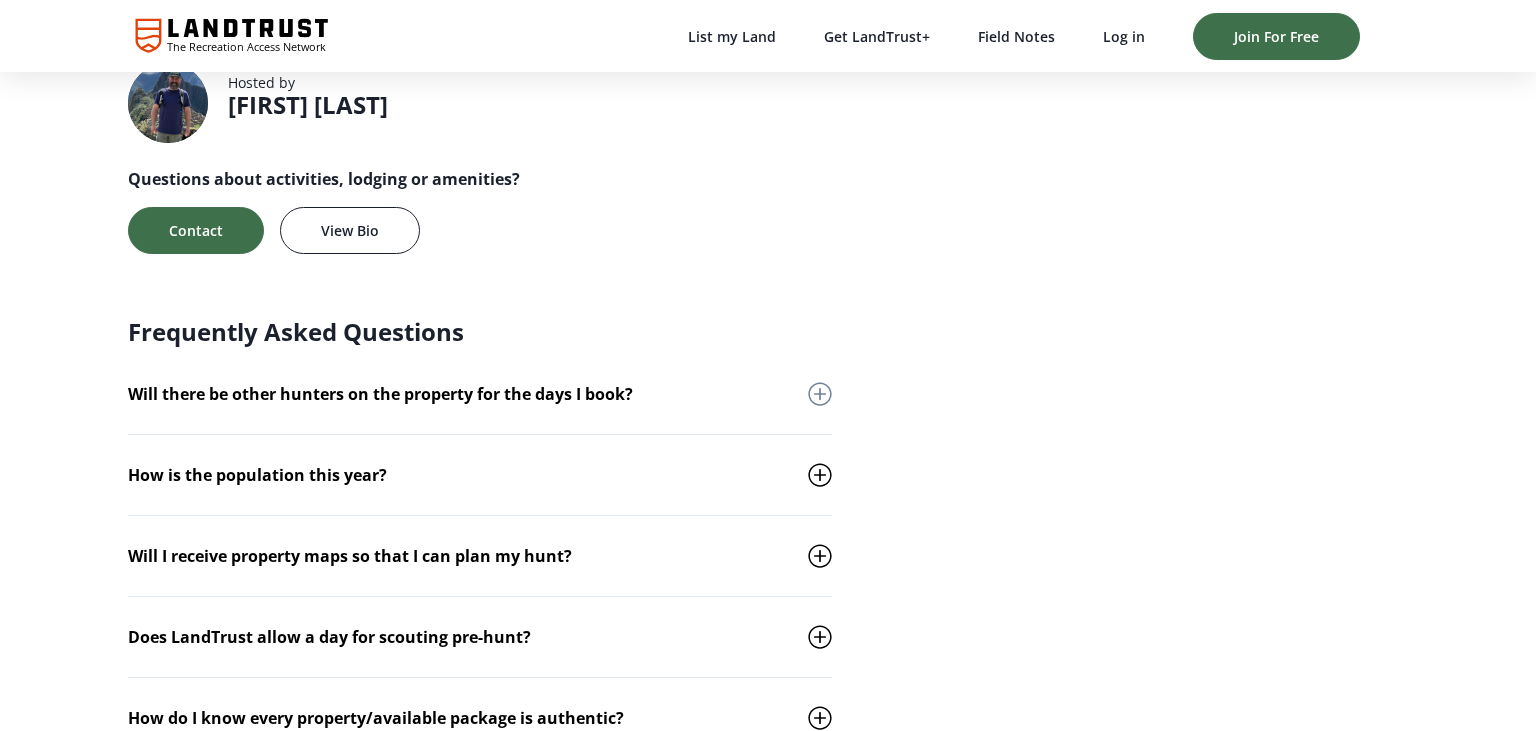 click 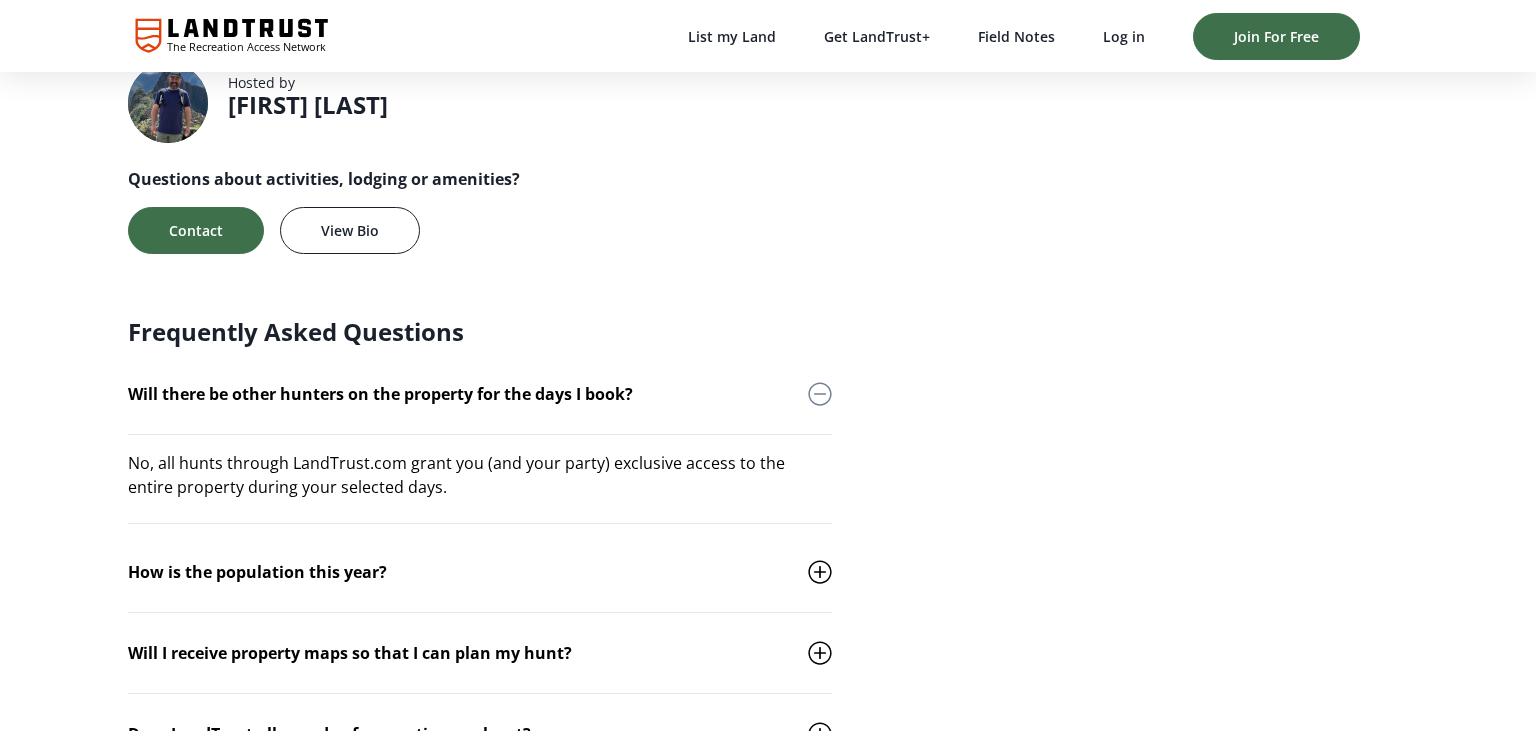 click 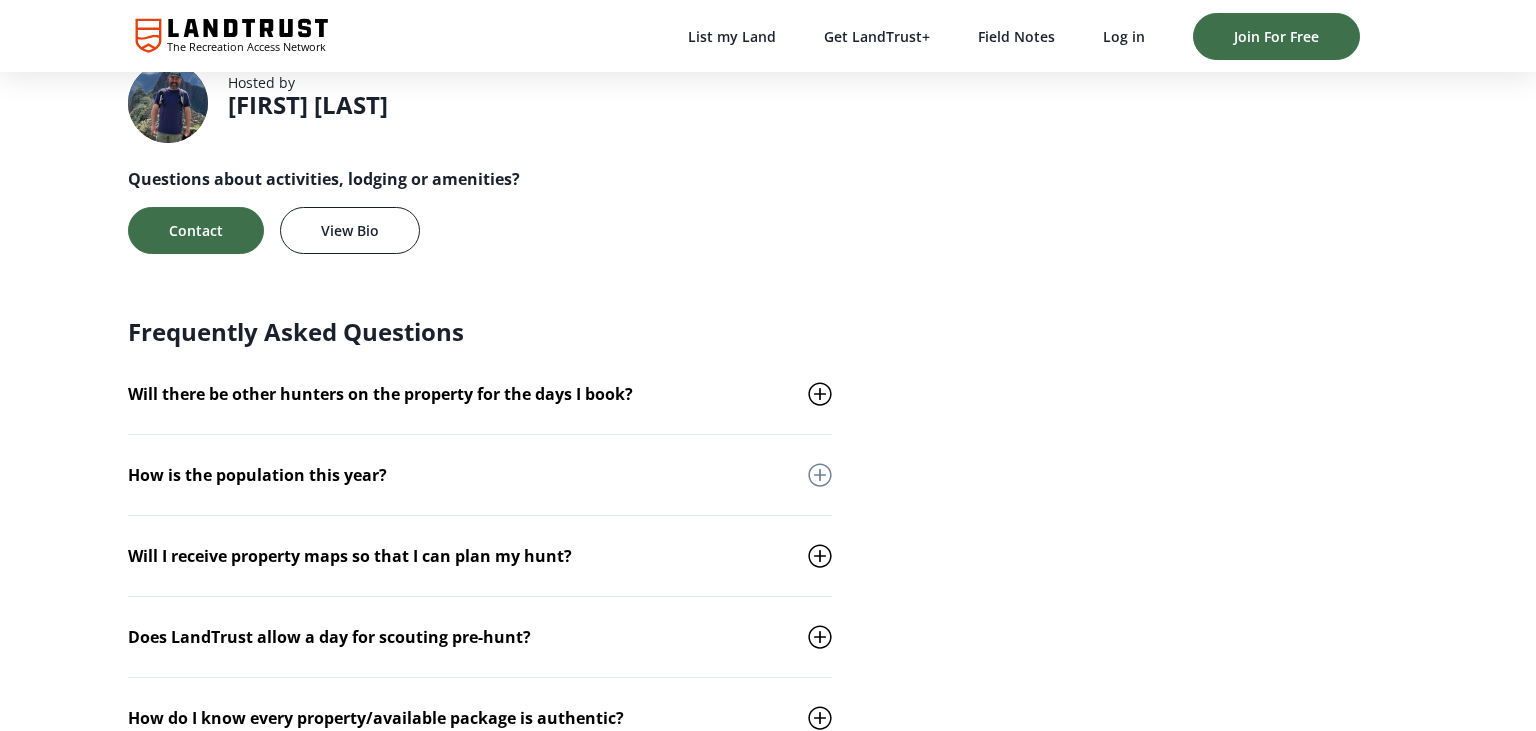 click 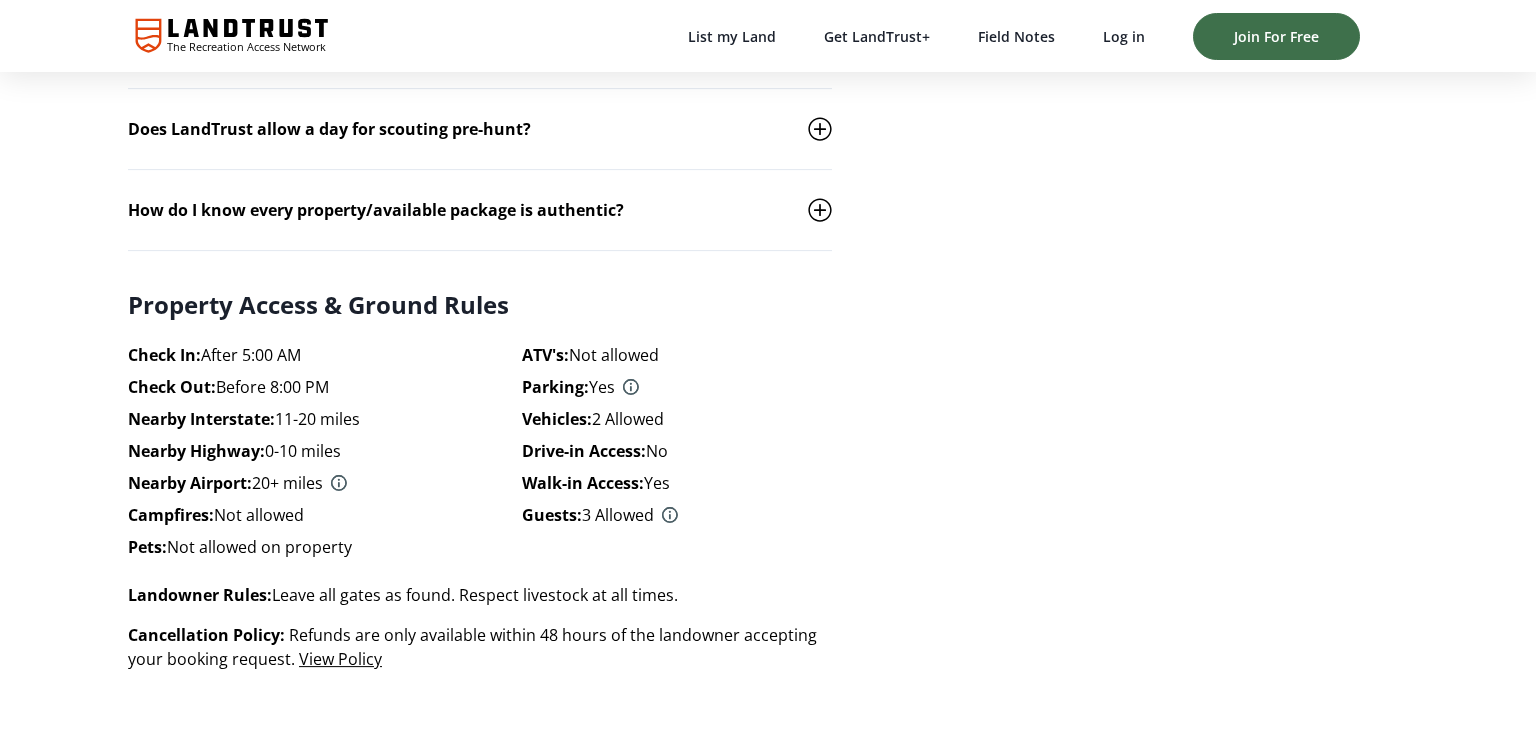 scroll, scrollTop: 2640, scrollLeft: 0, axis: vertical 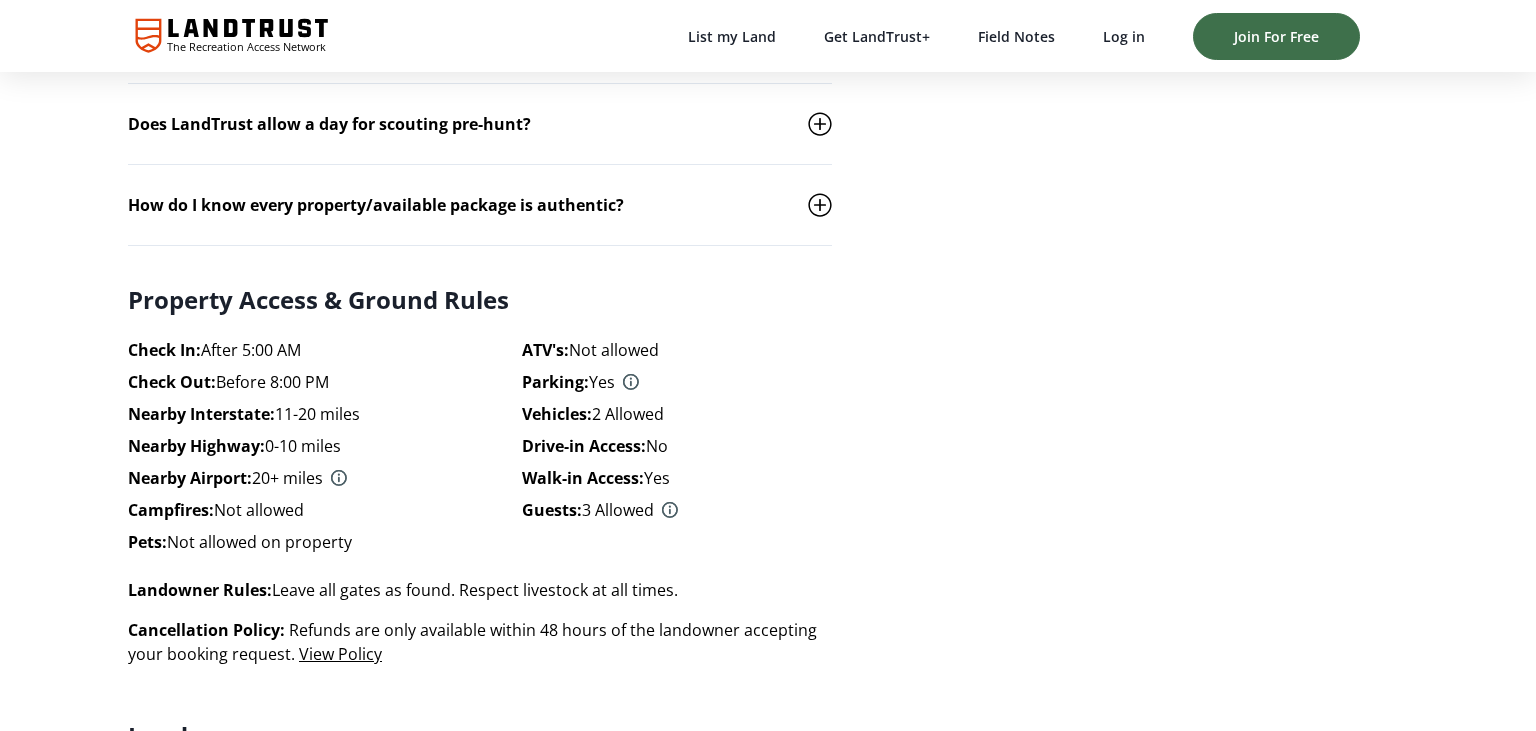 click 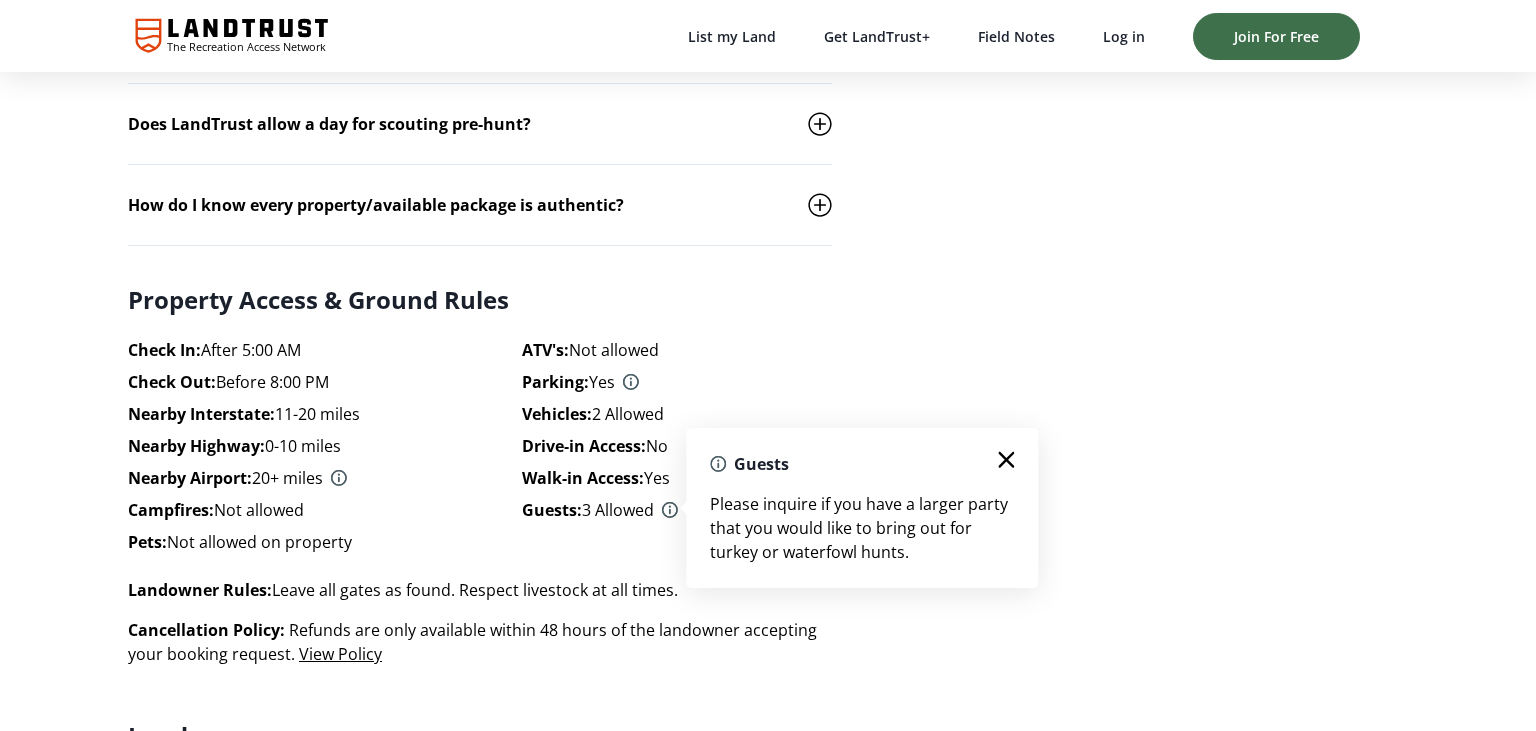 click 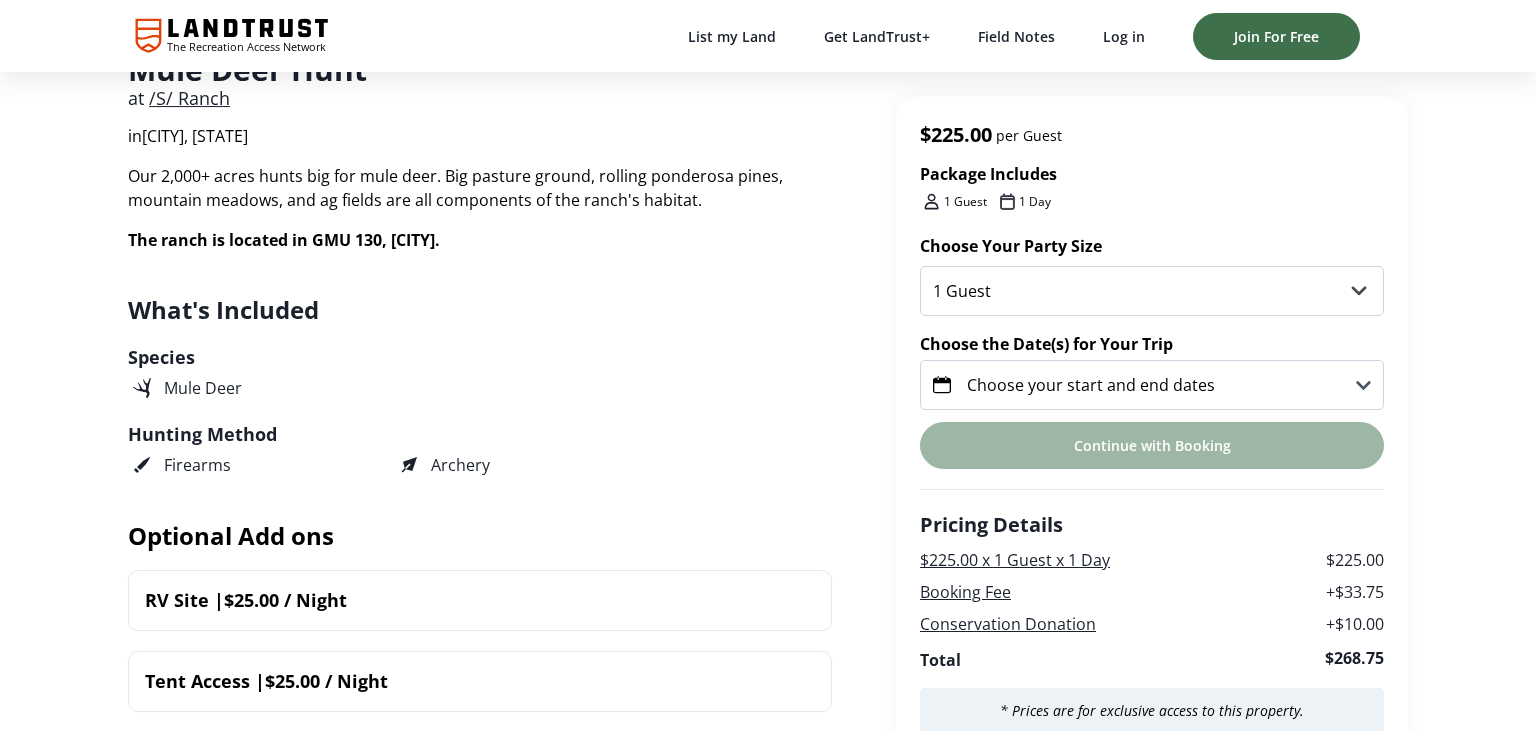 scroll, scrollTop: 422, scrollLeft: 0, axis: vertical 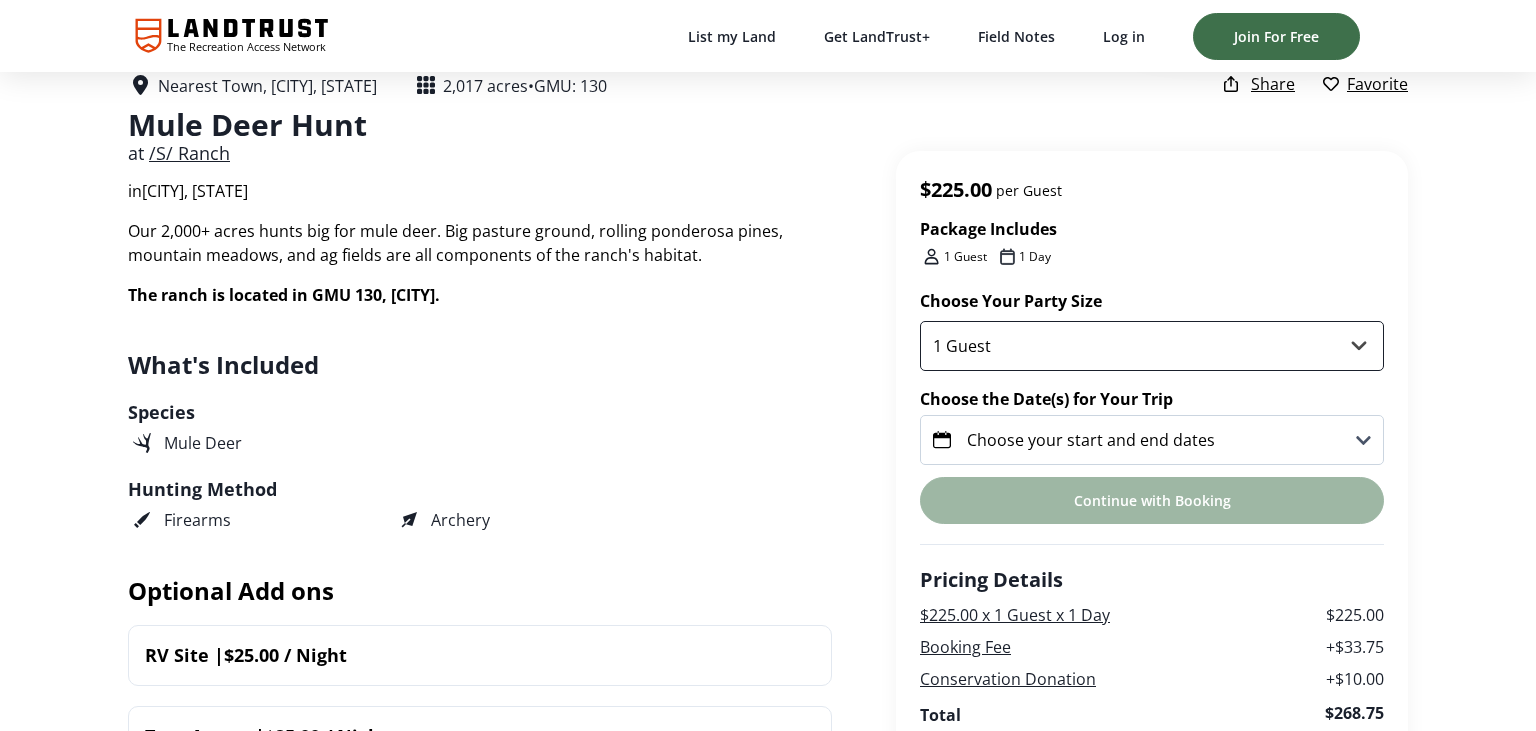 click on "1  Guest 2  Guests 3  Guests" at bounding box center [1152, 346] 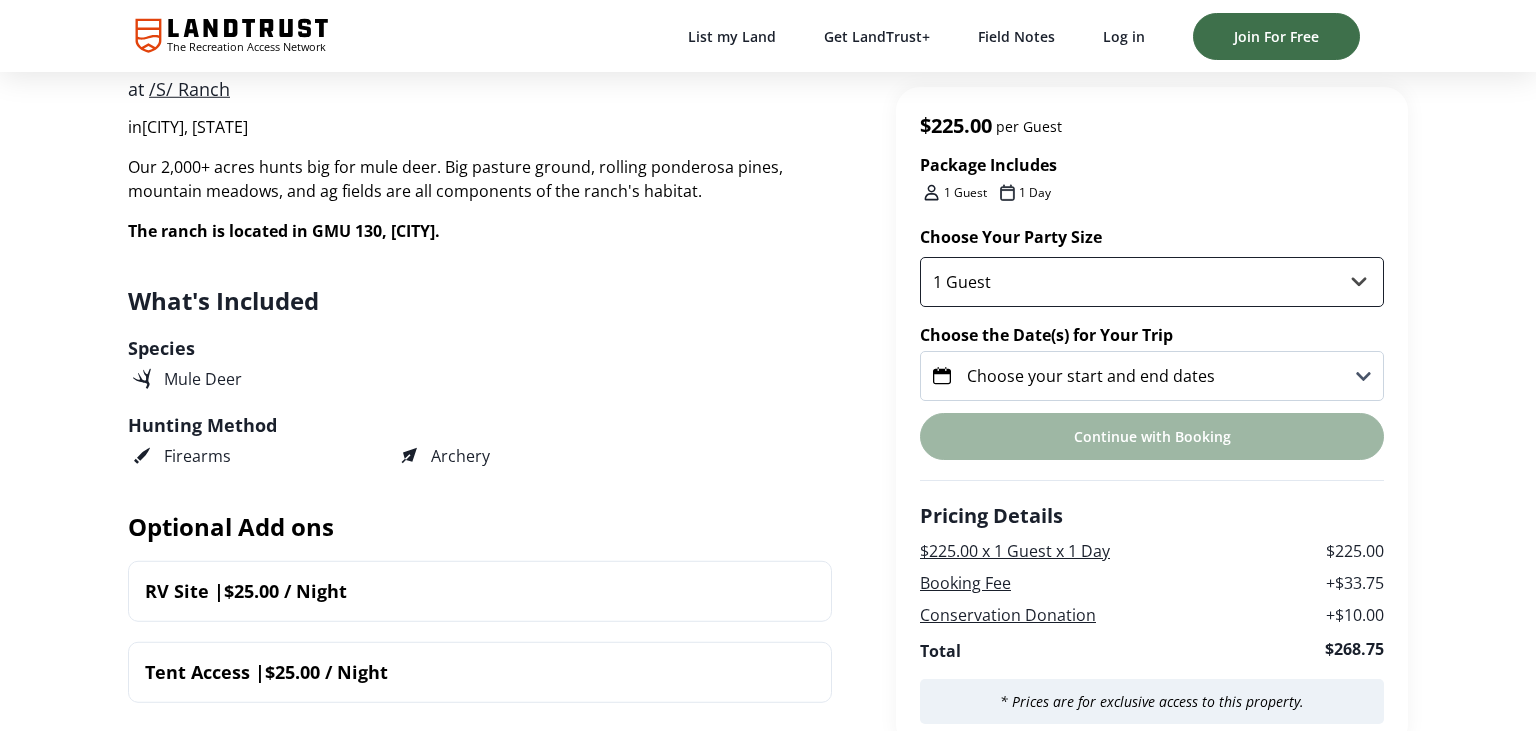 scroll, scrollTop: 528, scrollLeft: 0, axis: vertical 